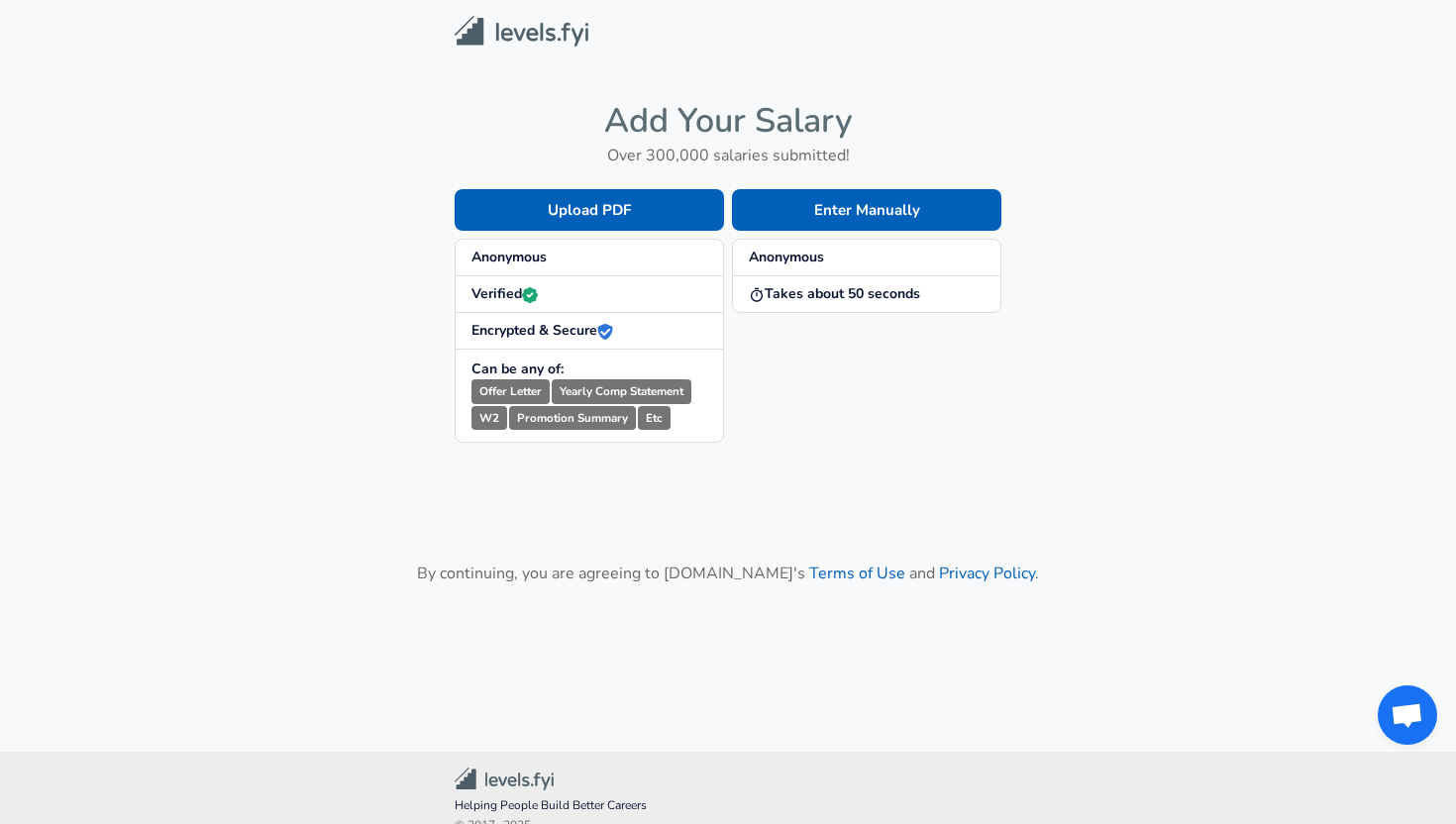 scroll, scrollTop: 0, scrollLeft: 0, axis: both 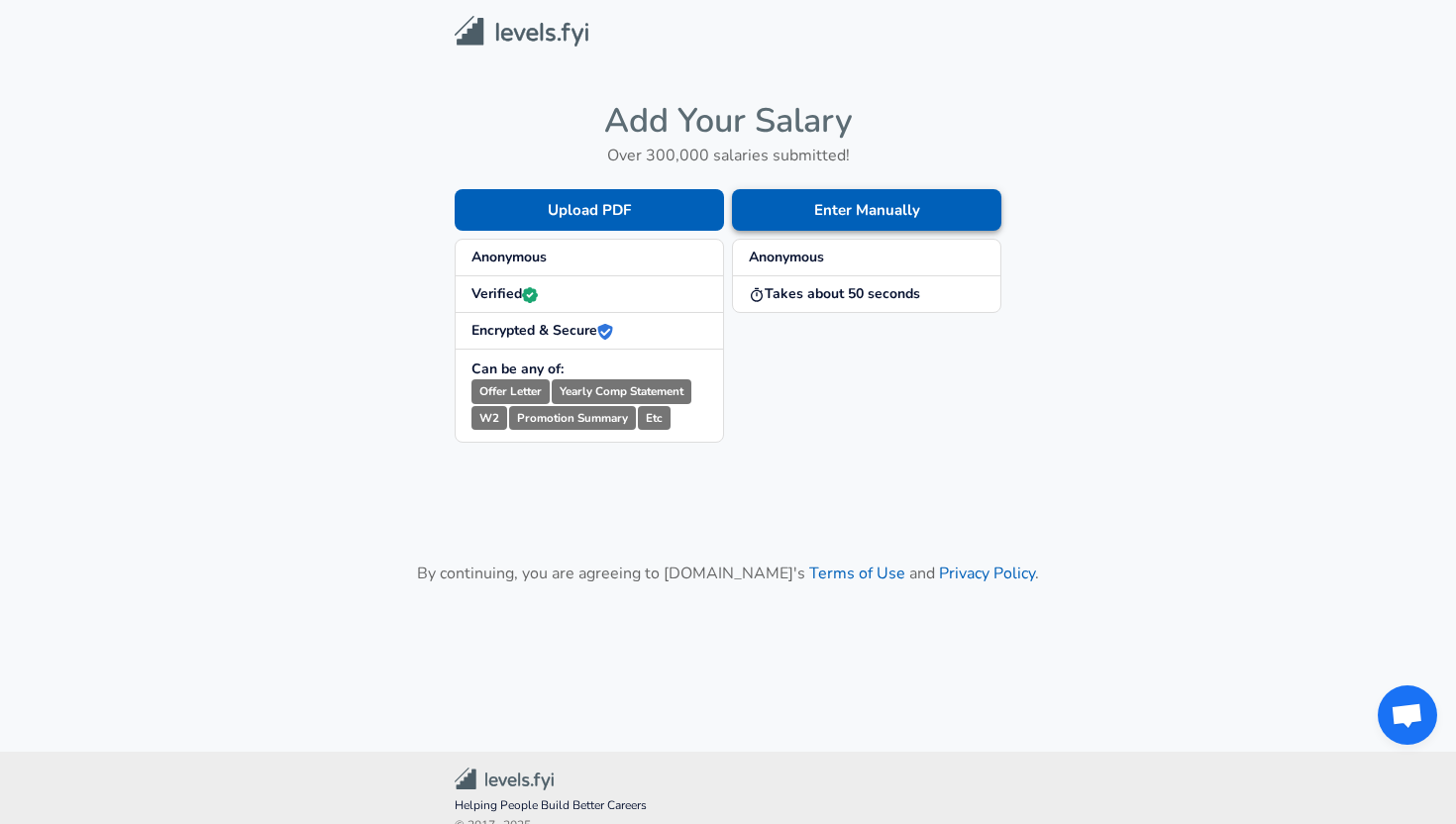 click on "Enter Manually" at bounding box center [867, 210] 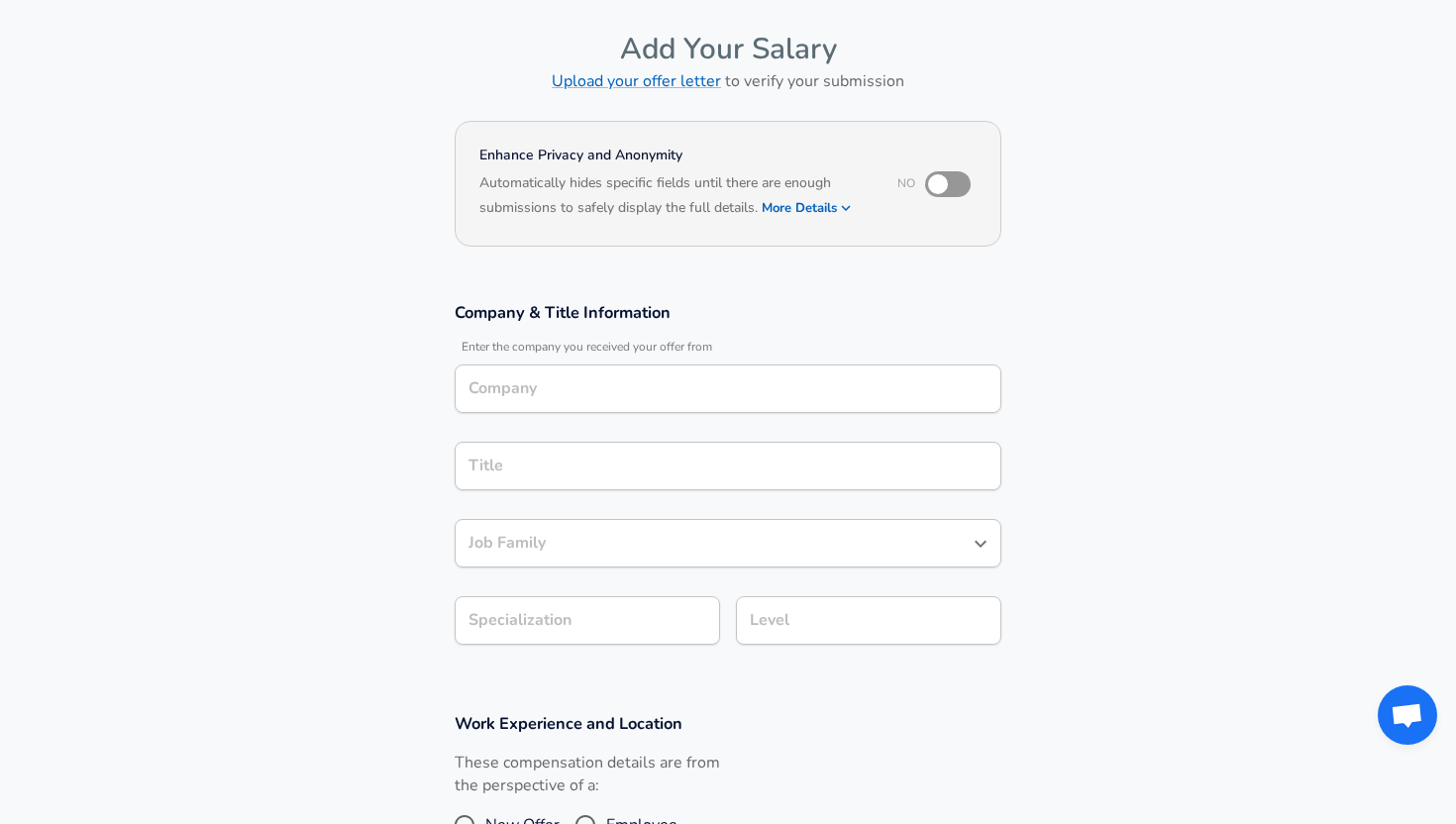 scroll, scrollTop: 60, scrollLeft: 0, axis: vertical 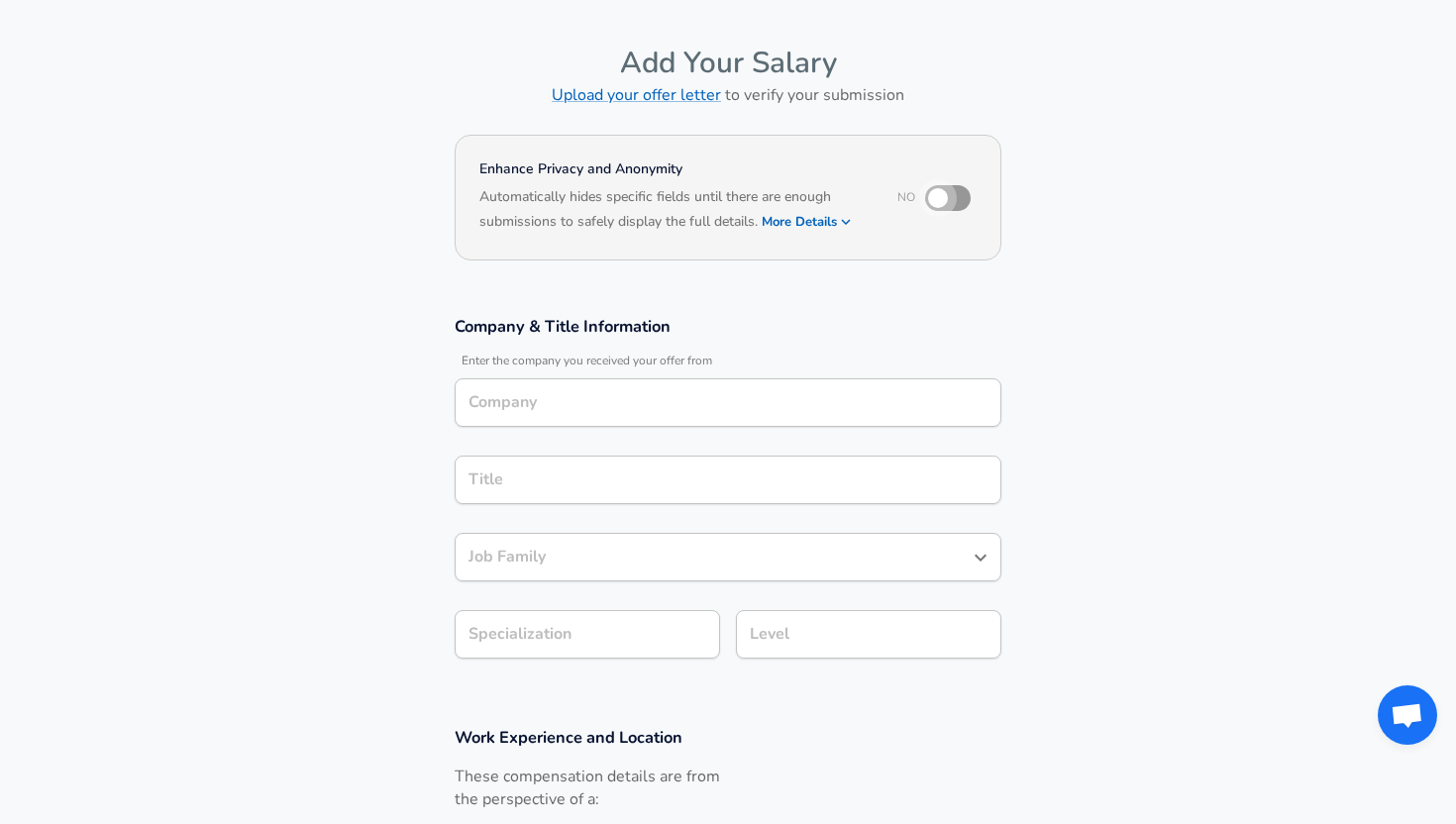 click at bounding box center (938, 198) 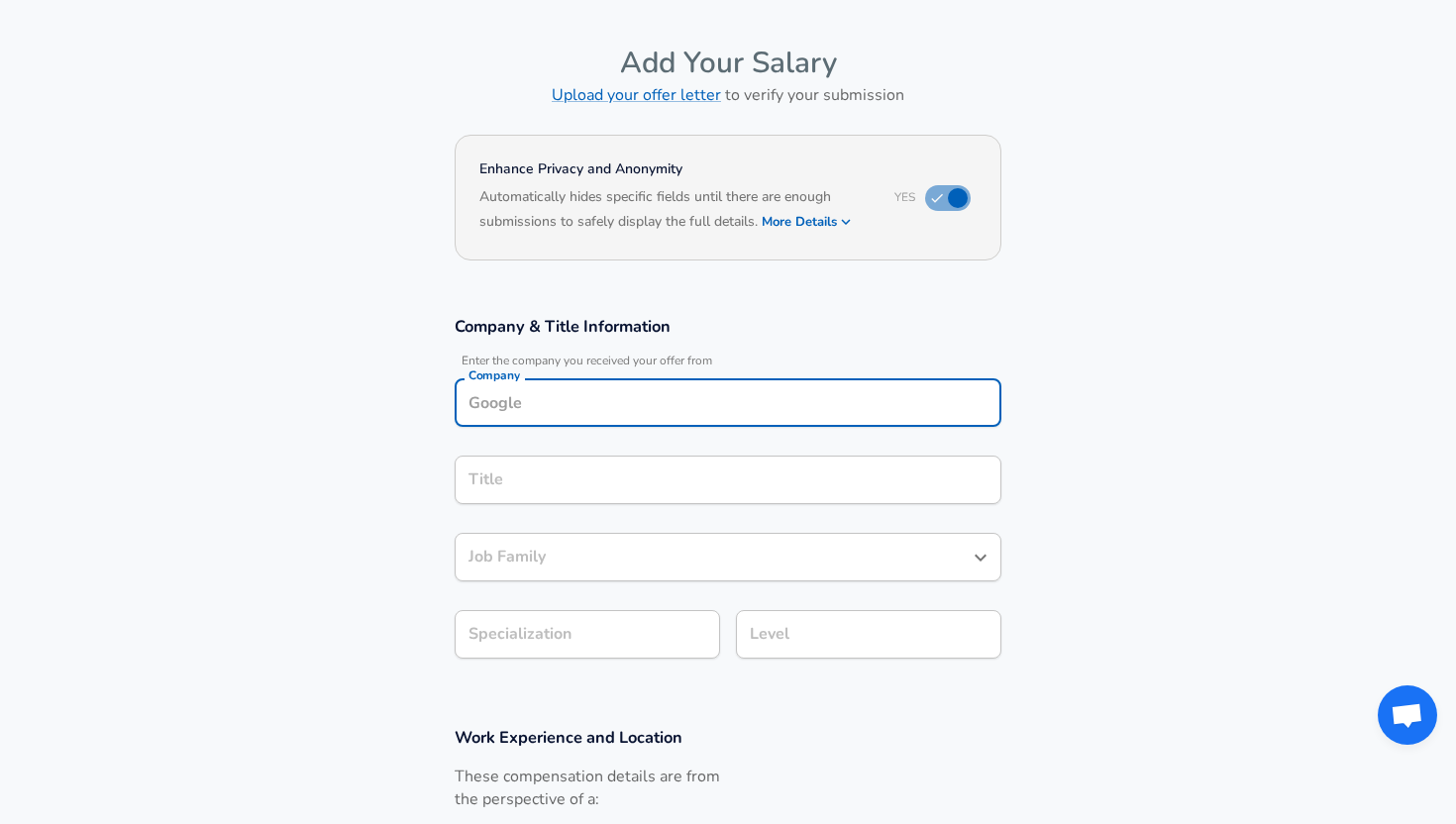 click on "Company" at bounding box center [728, 402] 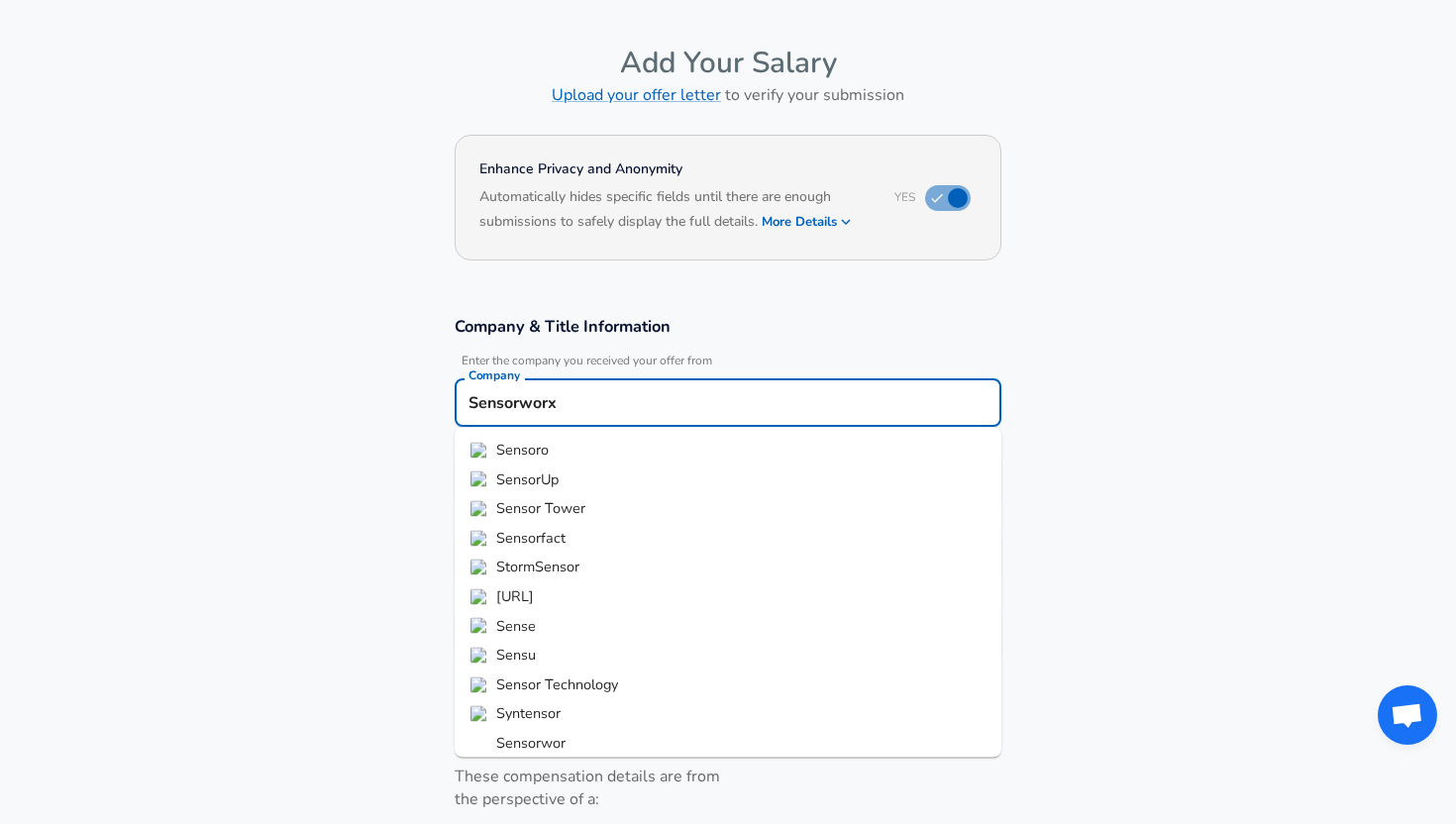 type on "Sensorworx" 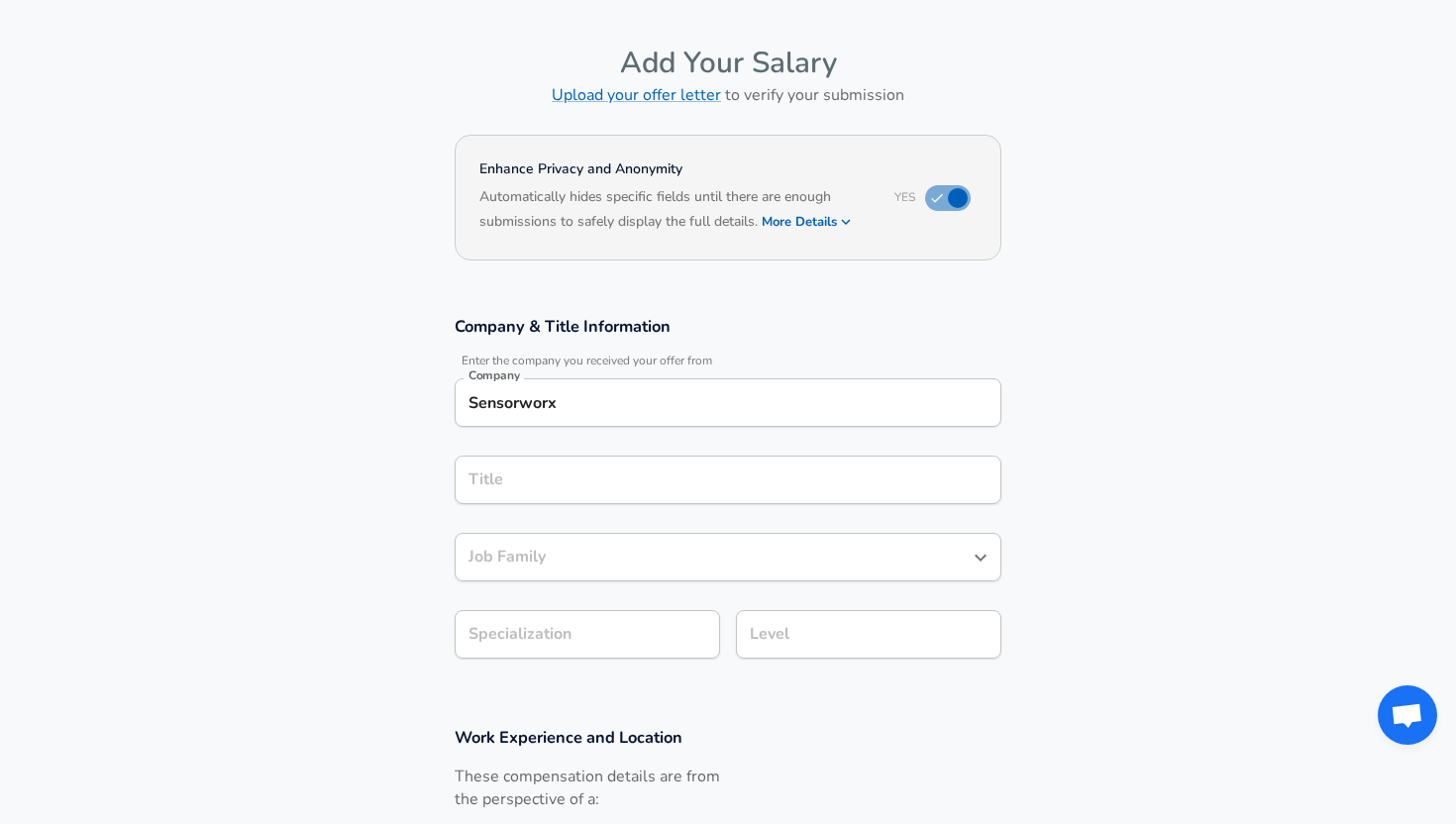 click on "Title" at bounding box center (728, 479) 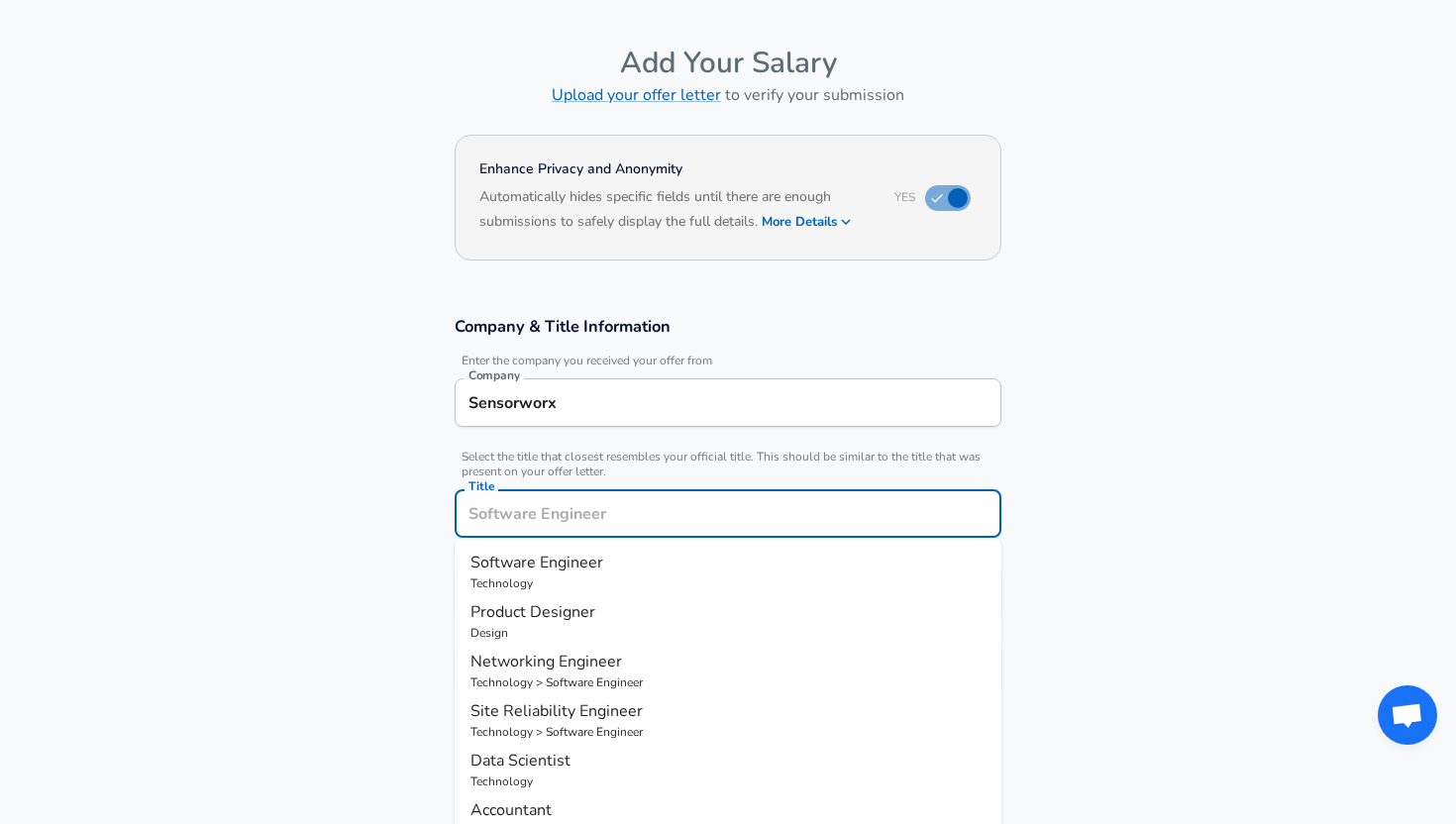 scroll, scrollTop: 100, scrollLeft: 0, axis: vertical 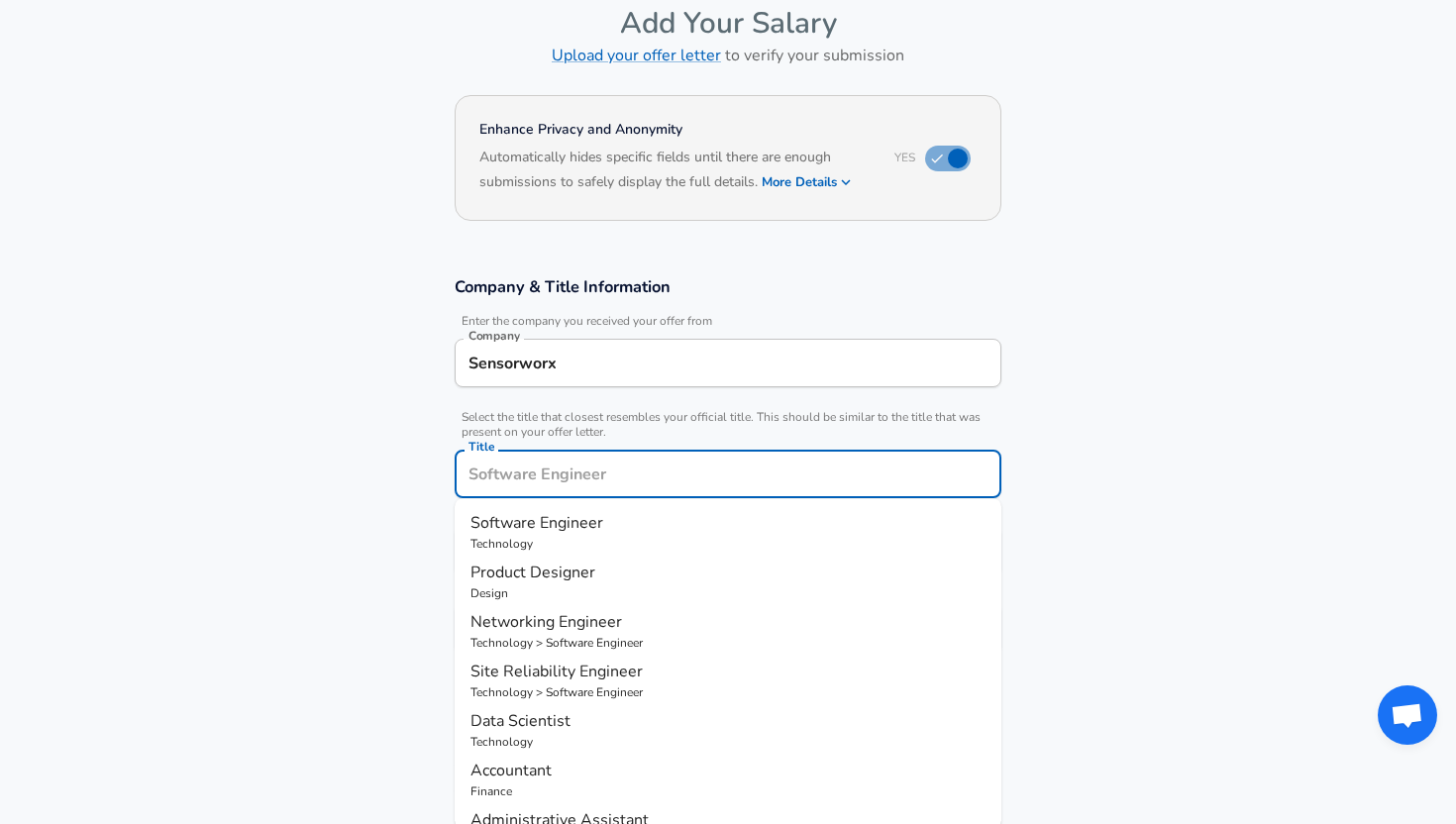 click on "Software Engineer" at bounding box center [537, 523] 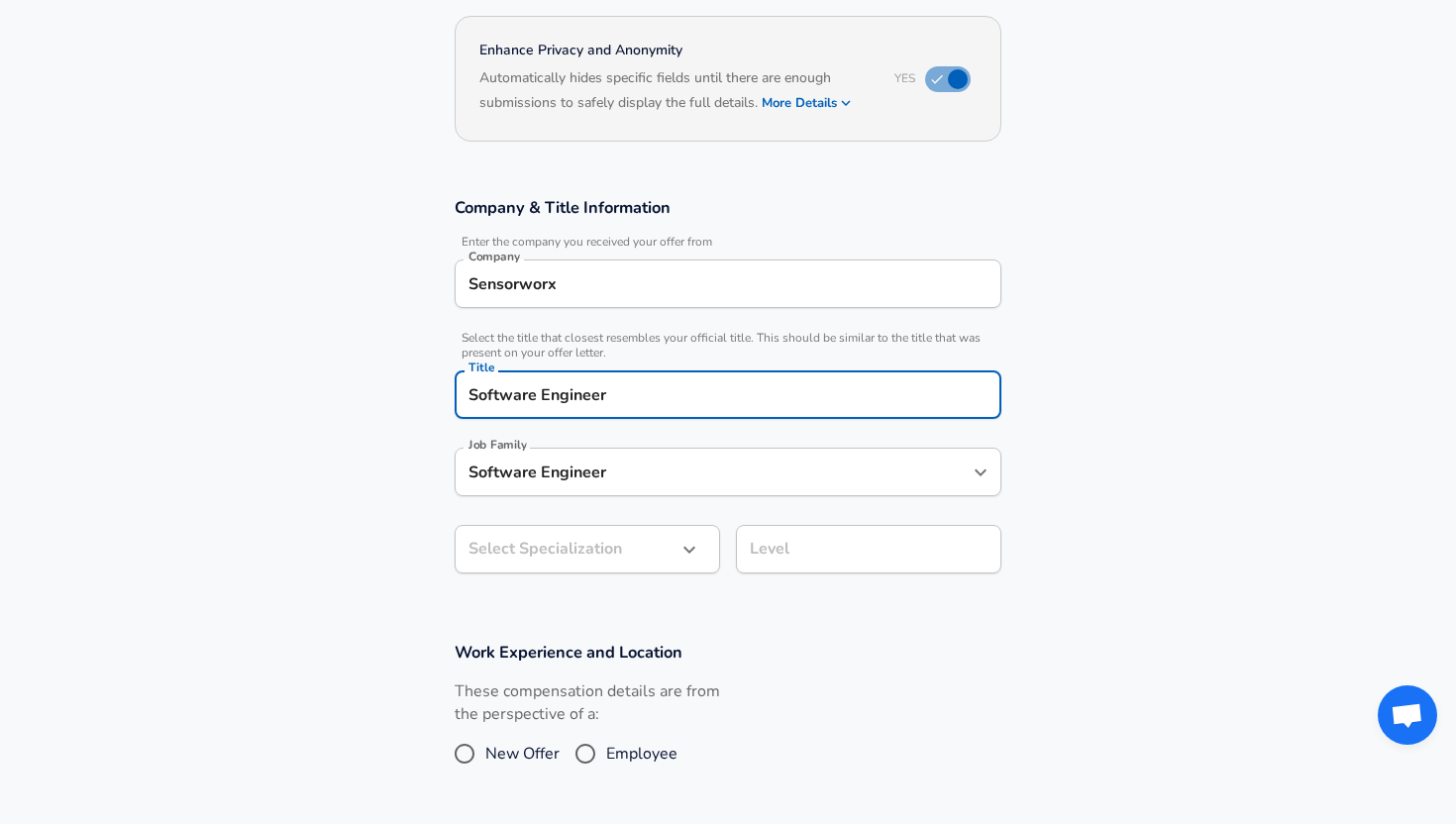 click on "Restart Add Your Salary Upload your offer letter   to verify your submission Enhance Privacy and Anonymity Yes Automatically hides specific fields until there are enough submissions to safely display the full details.   More Details Based on your submission and the data points that we have already collected, we will automatically hide and anonymize specific fields if there aren't enough data points to remain sufficiently anonymous. Company & Title Information   Enter the company you received your offer from Company Sensorworx Company   Select the title that closest resembles your official title. This should be similar to the title that was present on your offer letter. Title Software Engineer Title Job Family Software Engineer Job Family Select Specialization ​ Select Specialization Level Level Work Experience and Location These compensation details are from the perspective of a: New Offer Employee Submit Salary By continuing, you are agreeing to [DOMAIN_NAME][PERSON_NAME]'s   Terms of Use   and   Privacy Policy . 2025" at bounding box center [728, 233] 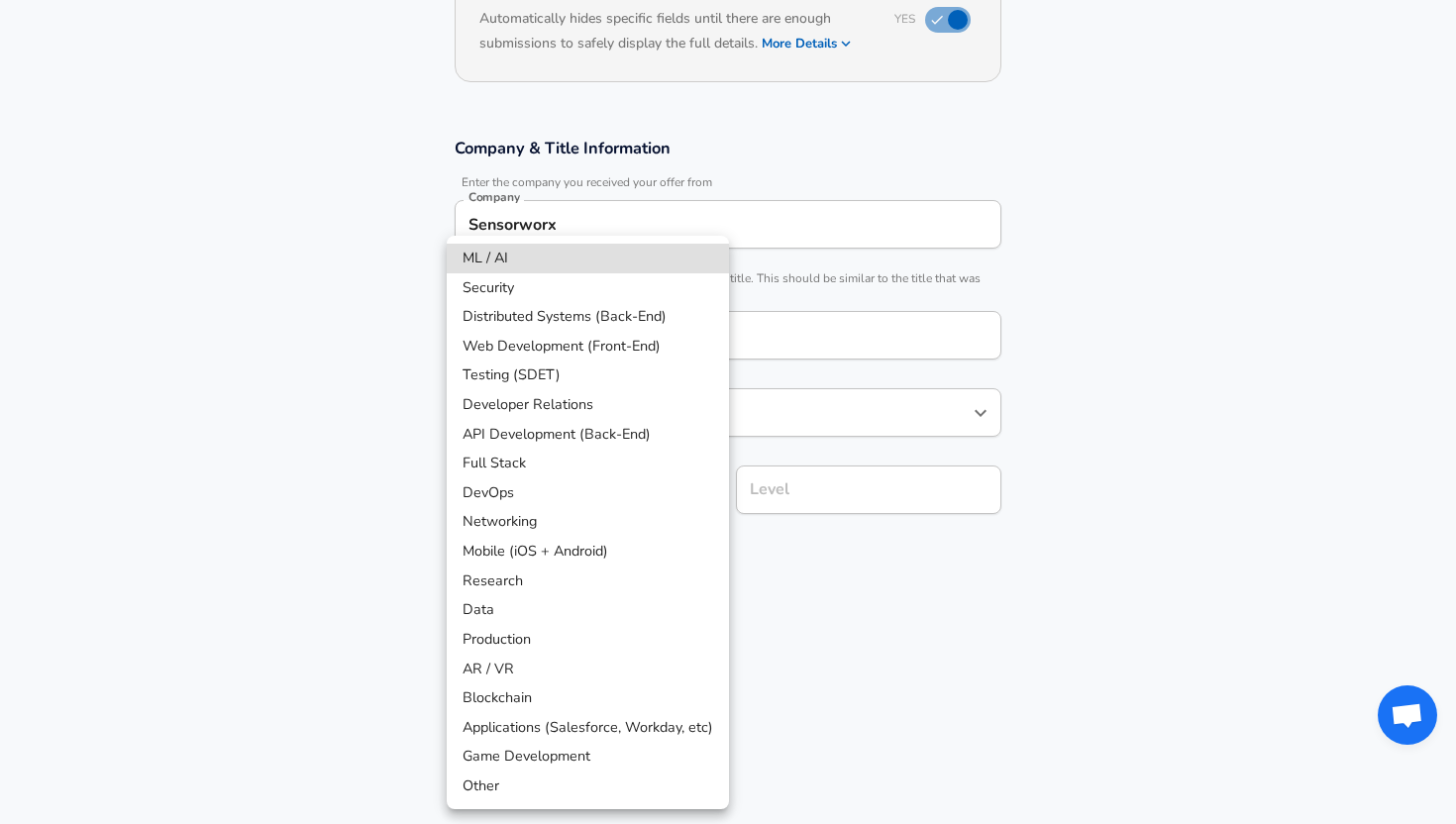 click on "Full Stack" at bounding box center [587, 464] 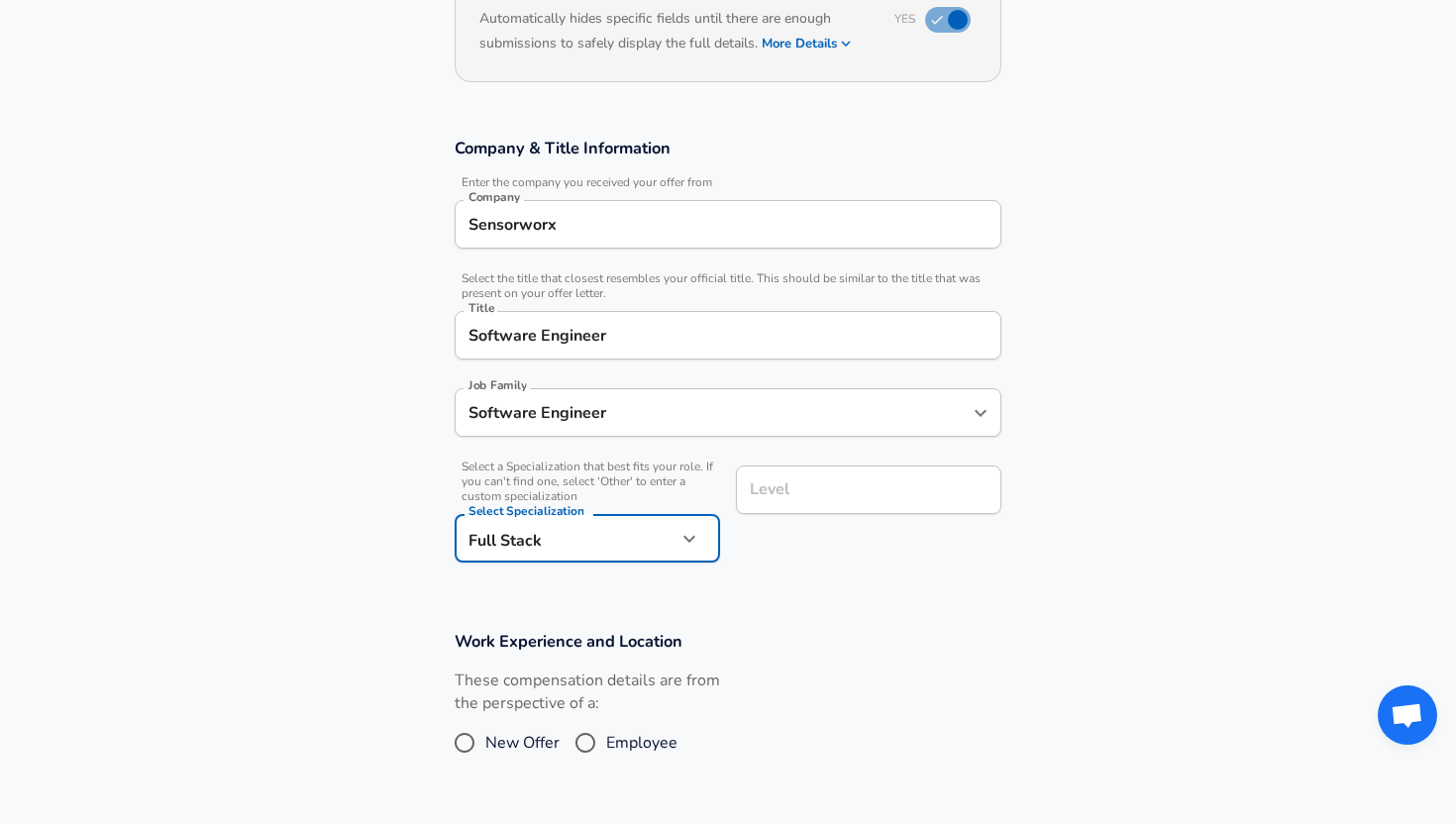 click on "Level" at bounding box center (869, 489) 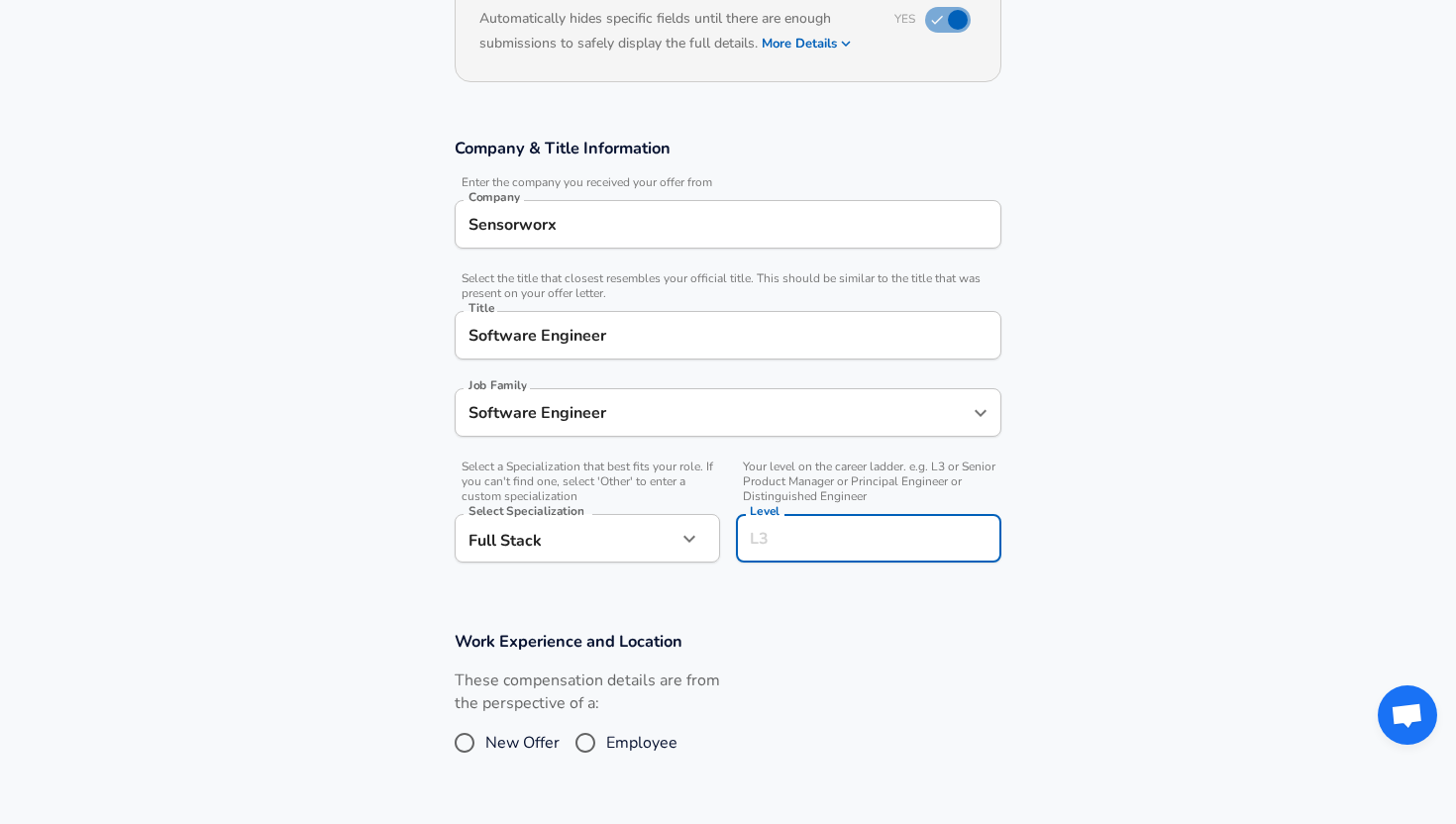 scroll, scrollTop: 278, scrollLeft: 0, axis: vertical 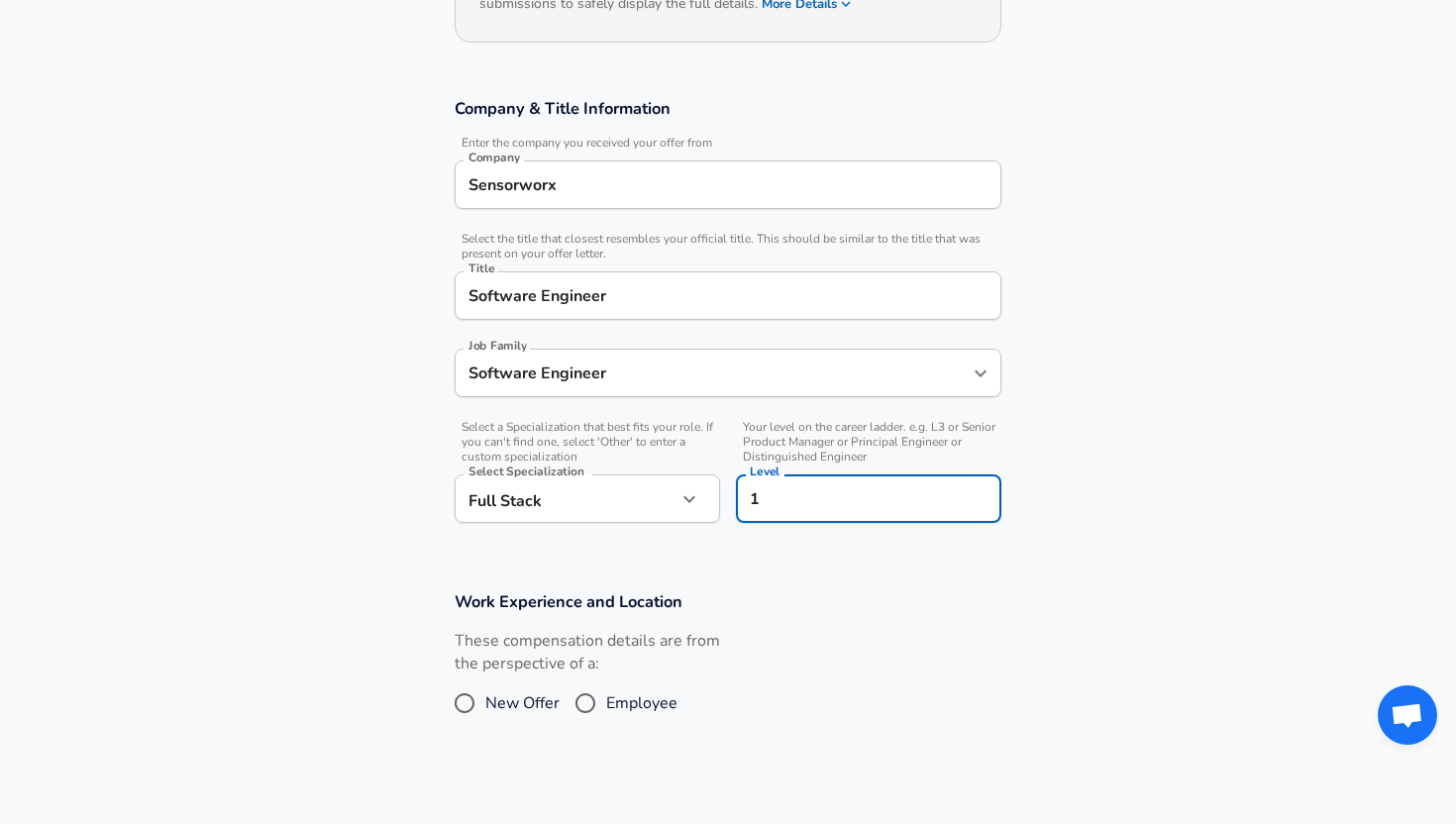 click on "Work Experience and Location These compensation details are from the perspective of a: New Offer Employee" at bounding box center (728, 667) 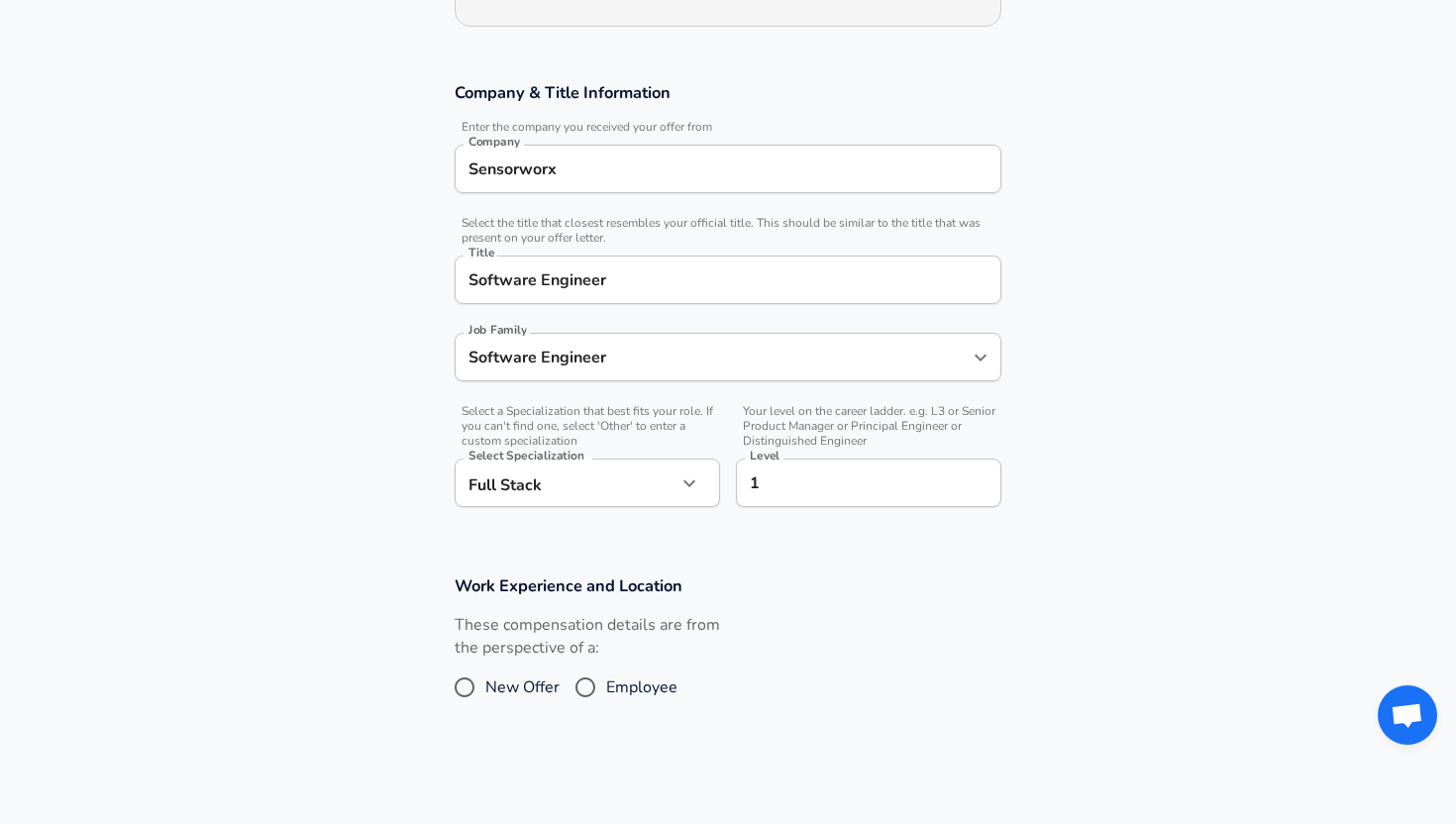 scroll, scrollTop: 307, scrollLeft: 0, axis: vertical 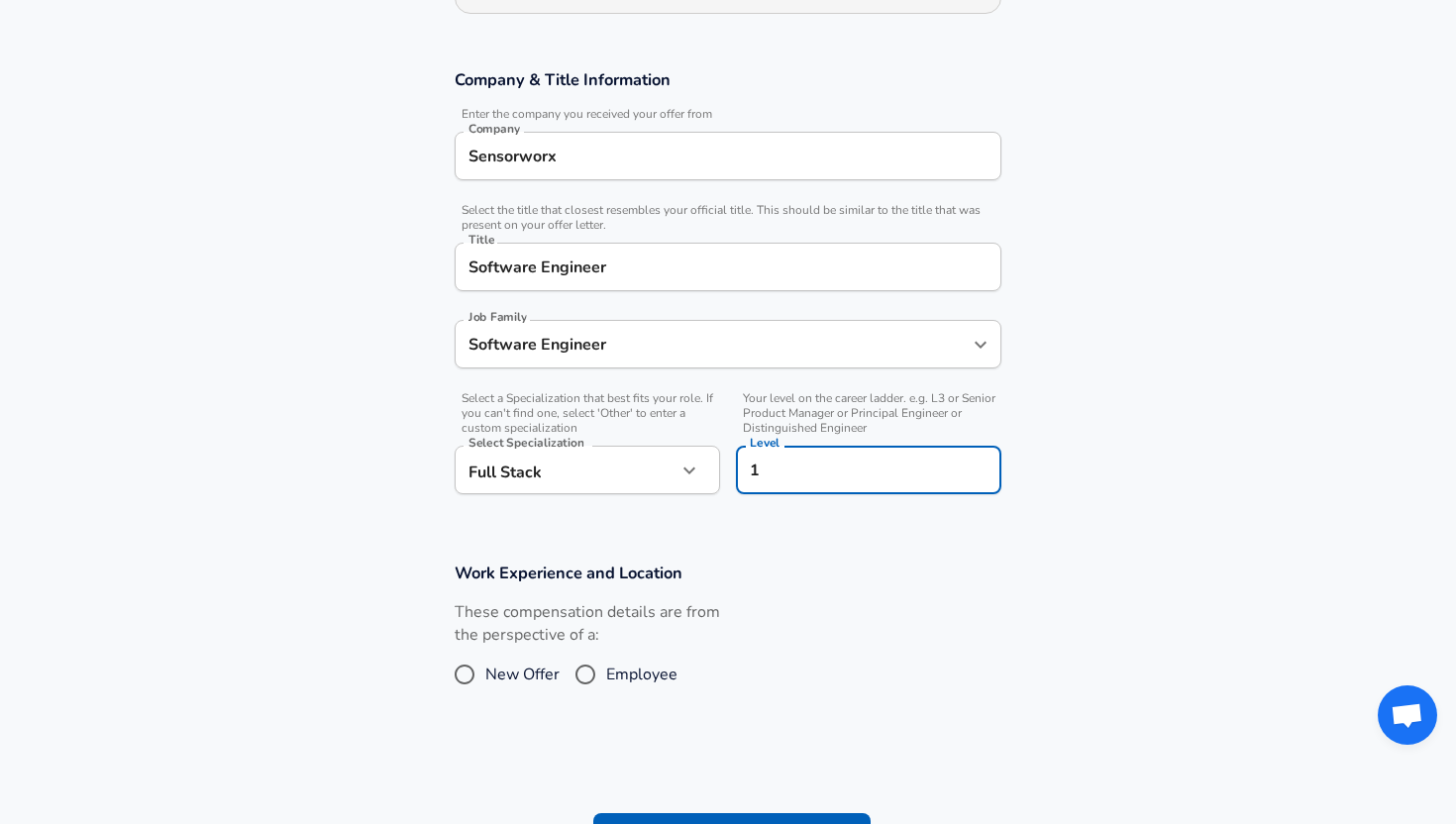 click on "1" at bounding box center (869, 469) 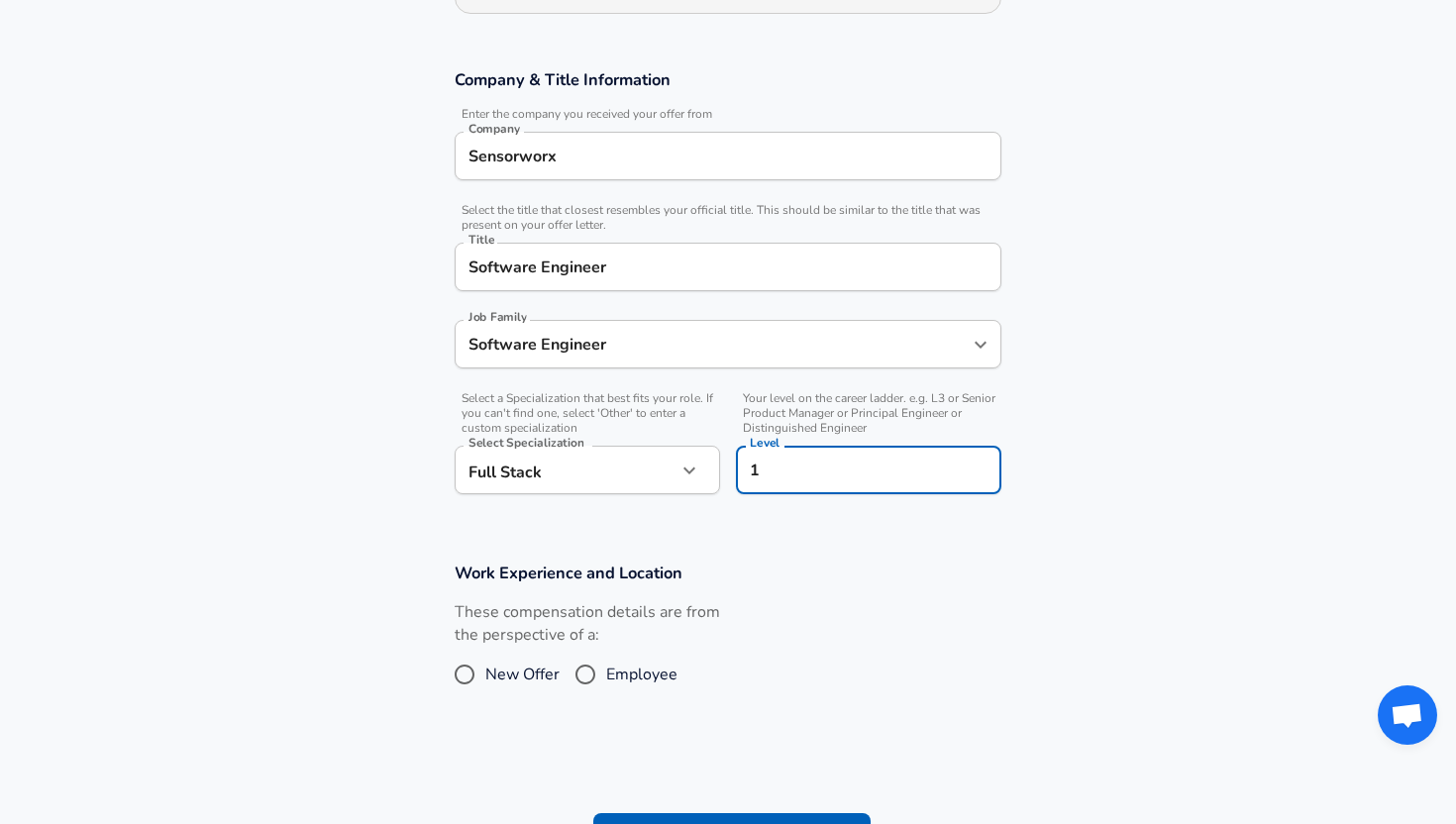 click on "1" at bounding box center [869, 469] 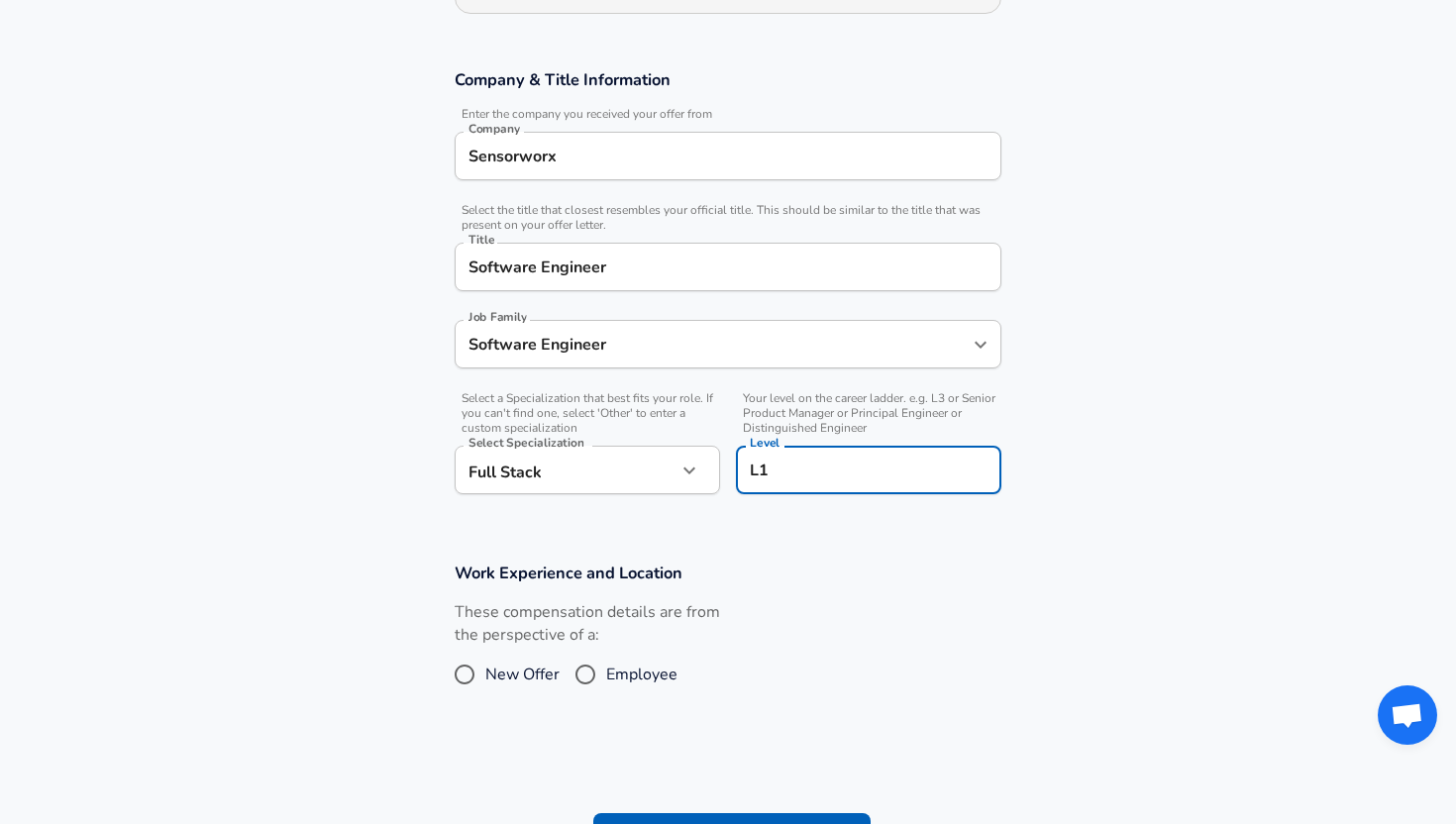 type on "L1" 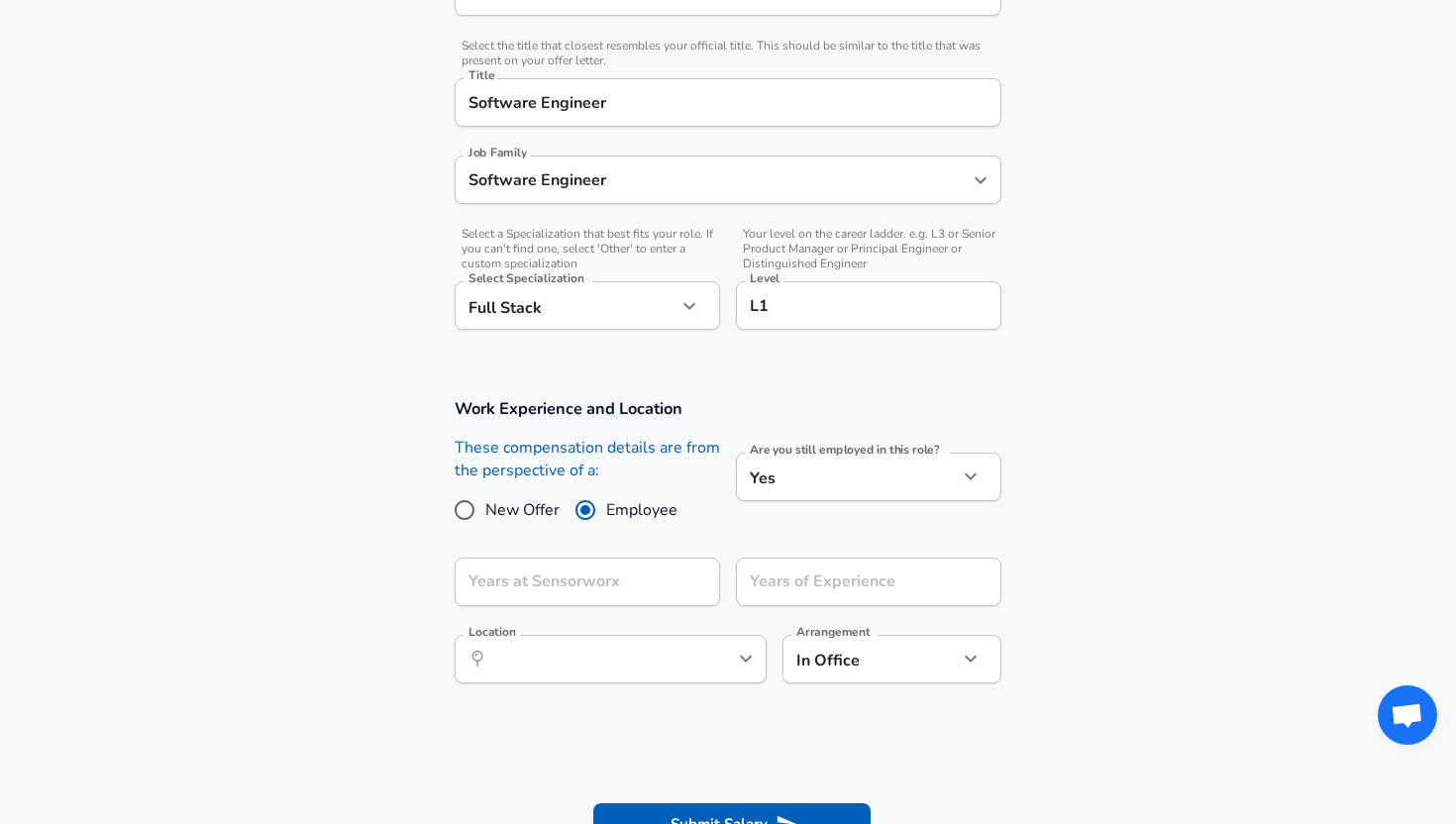 scroll, scrollTop: 477, scrollLeft: 0, axis: vertical 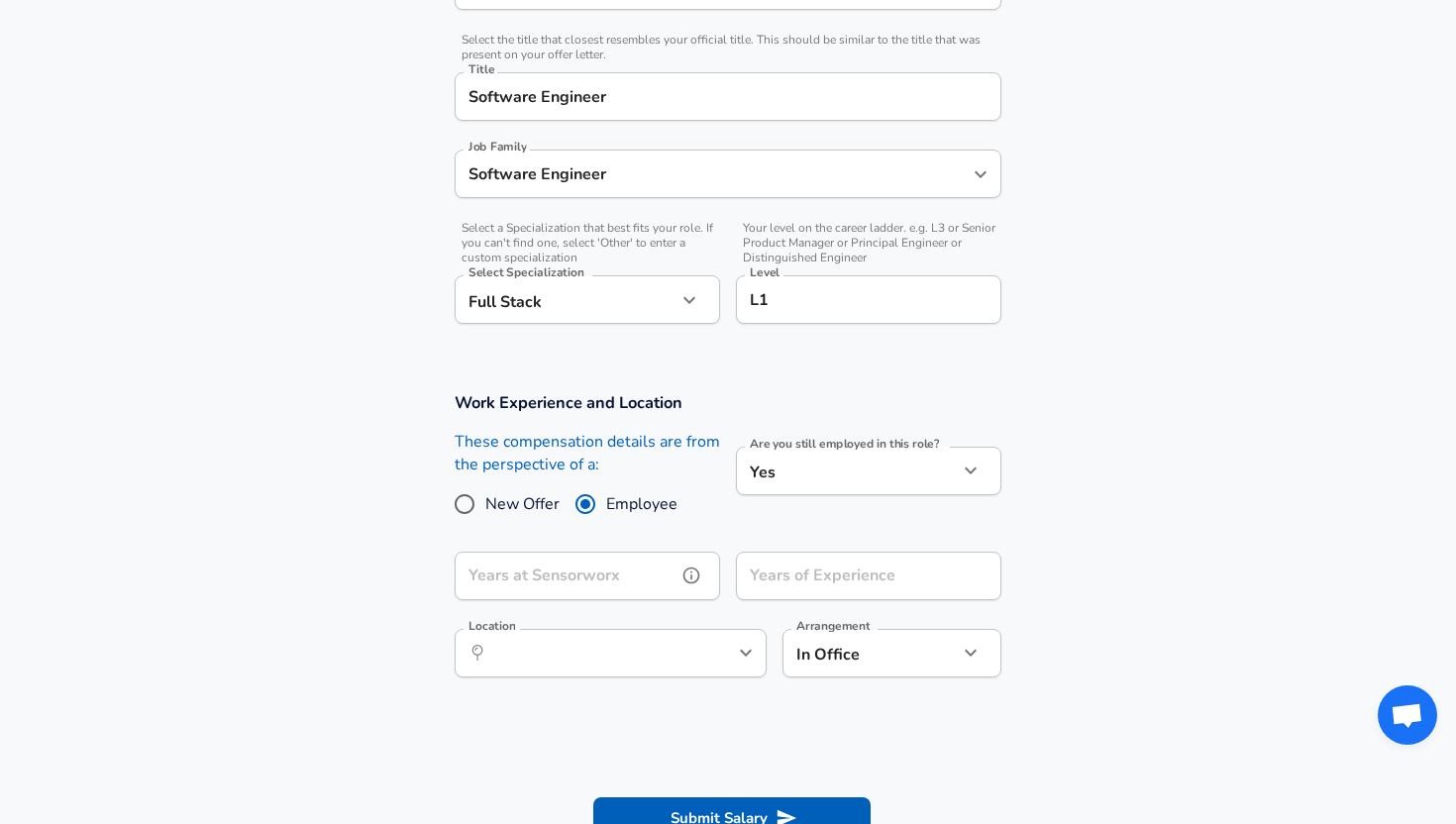 click on "Years at Sensorworx" at bounding box center (566, 575) 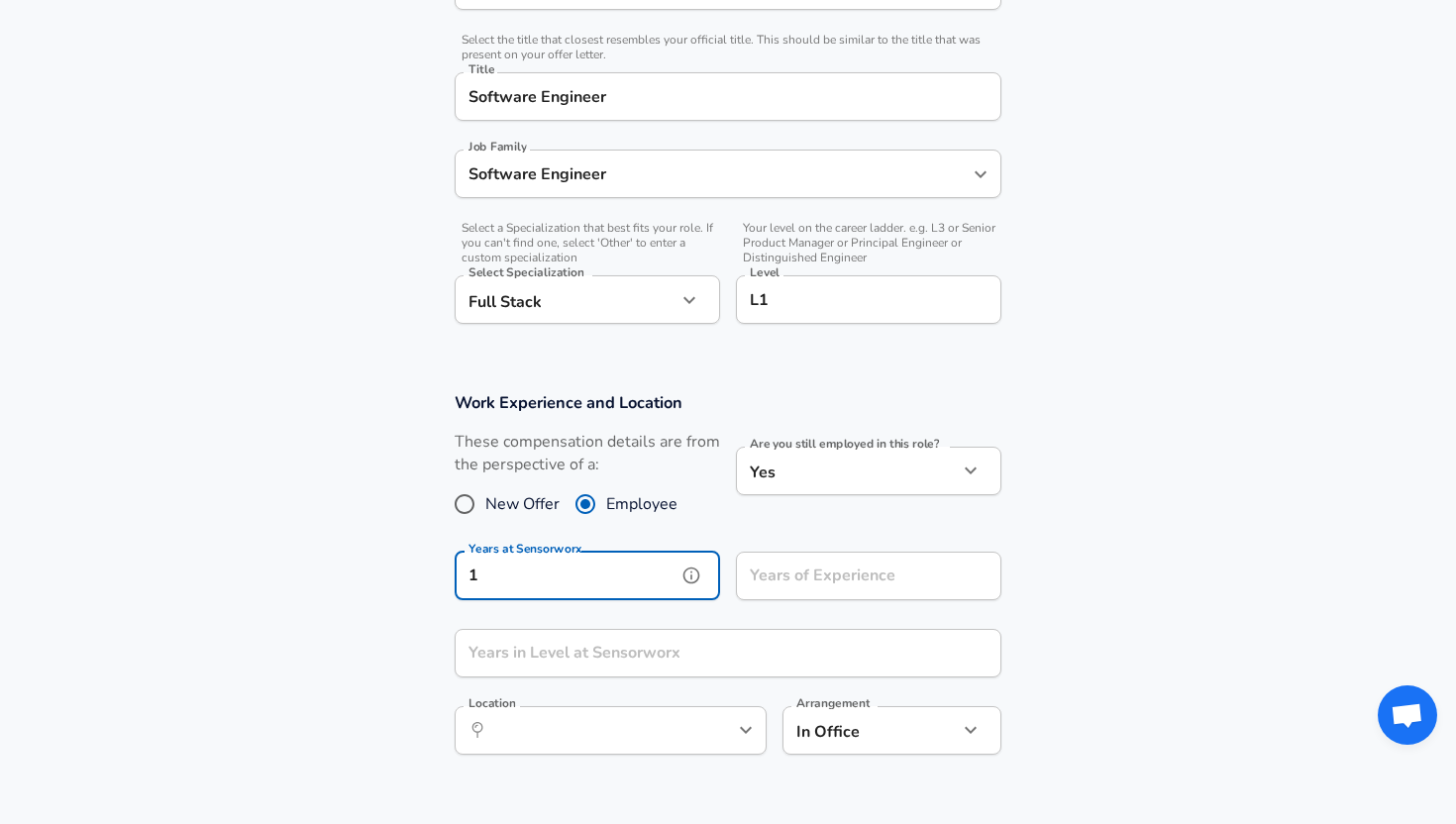type on "1" 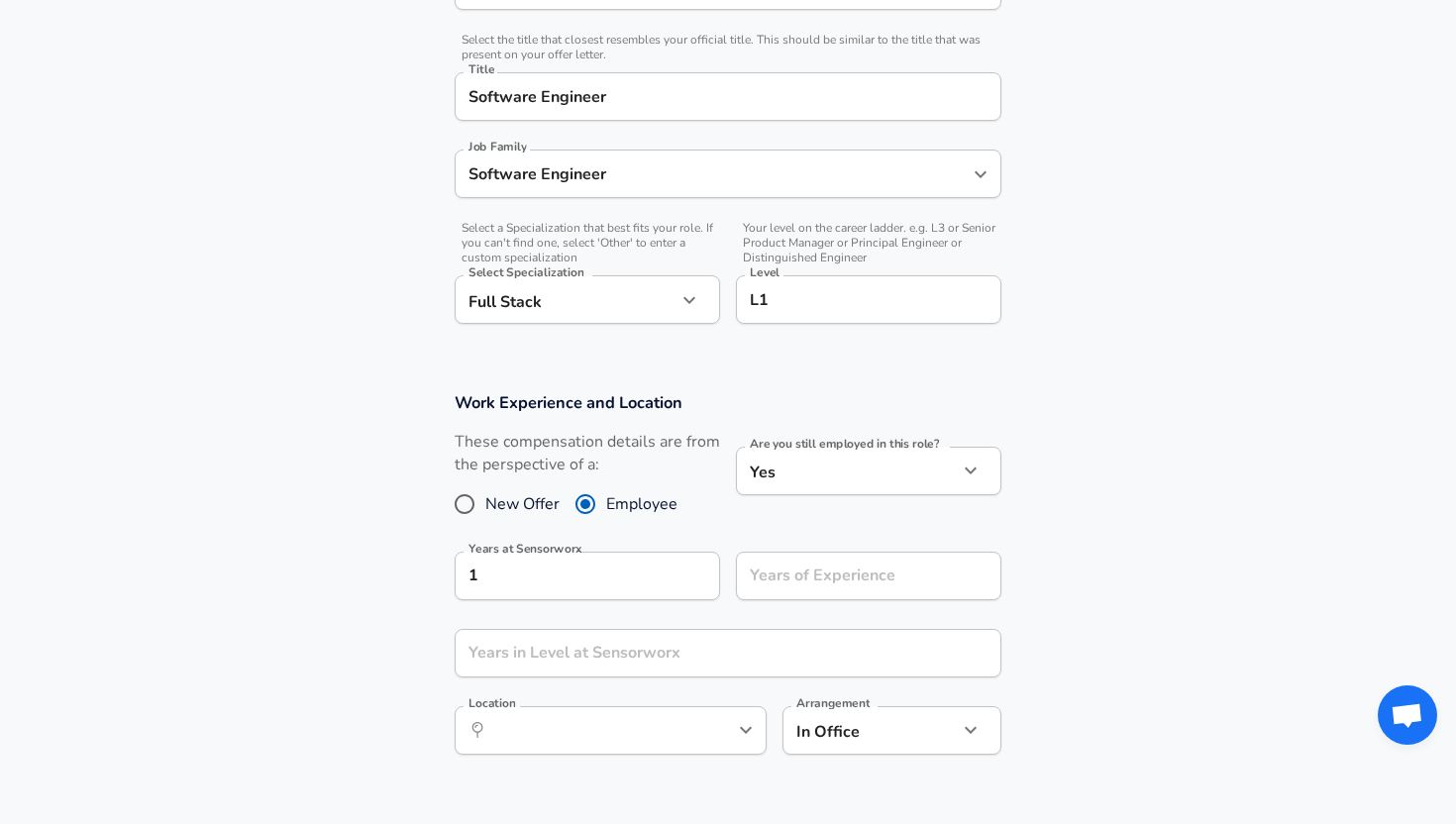 click on "Work Experience and Location These compensation details are from the perspective of a: New Offer Employee Are you still employed in this role? Yes yes Are you still employed in this role? Years at Sensorworx 1 Years at Sensorworx Years of Experience Years of Experience Years in Level at Sensorworx Years in Level at [GEOGRAPHIC_DATA] Location ​ Location Arrangement In Office office Arrangement" at bounding box center (728, 583) 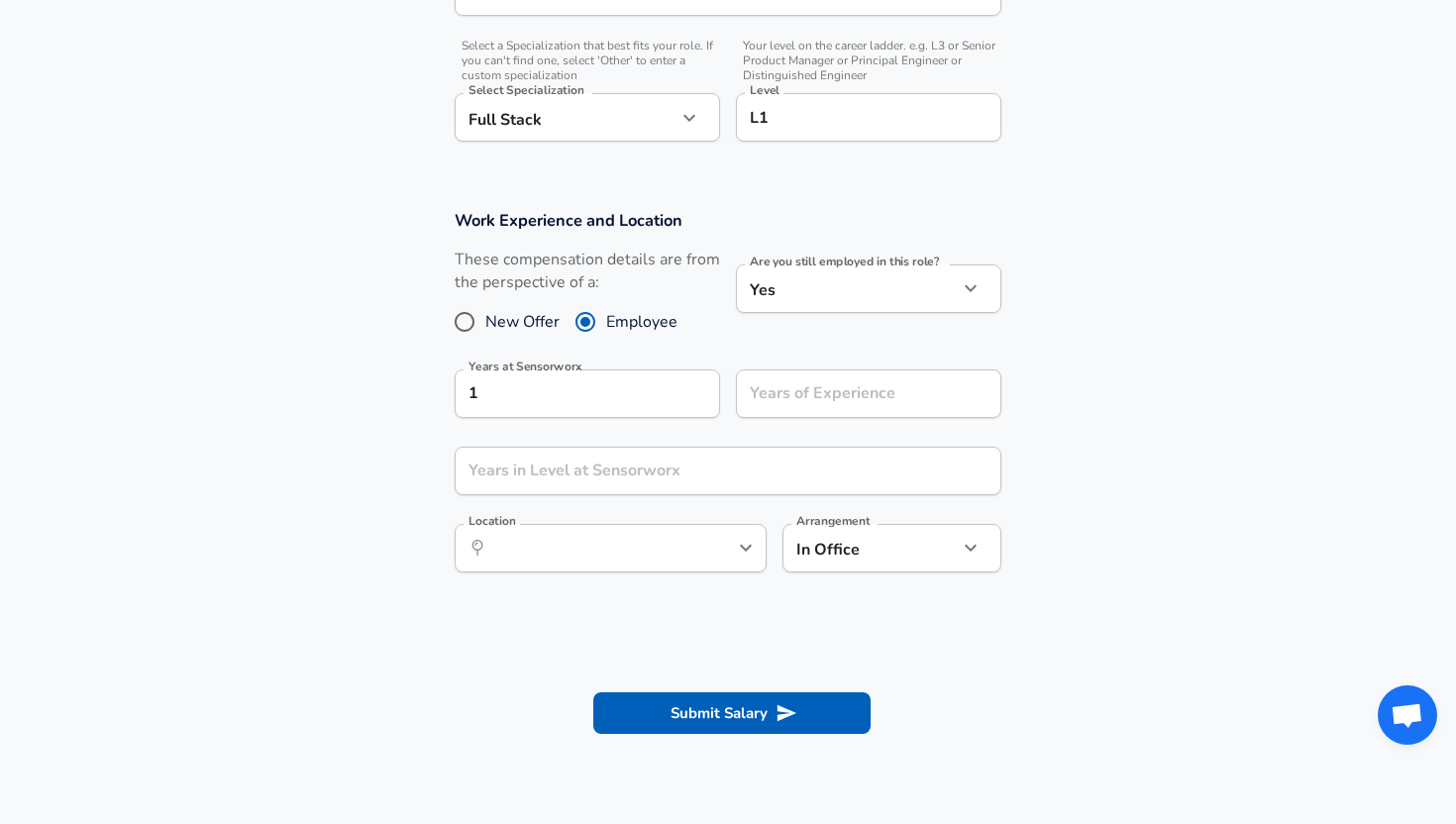 scroll, scrollTop: 661, scrollLeft: 0, axis: vertical 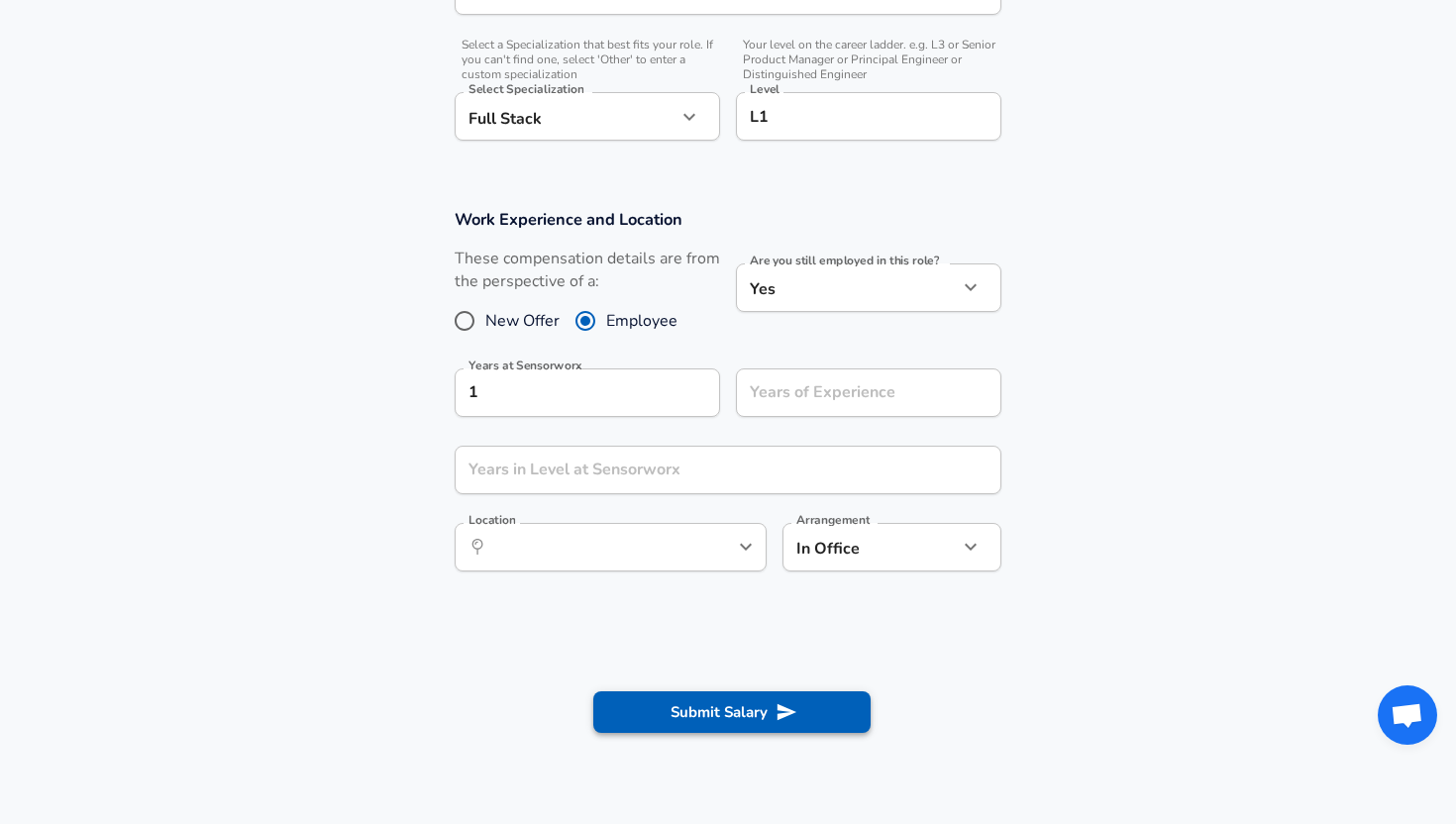 click 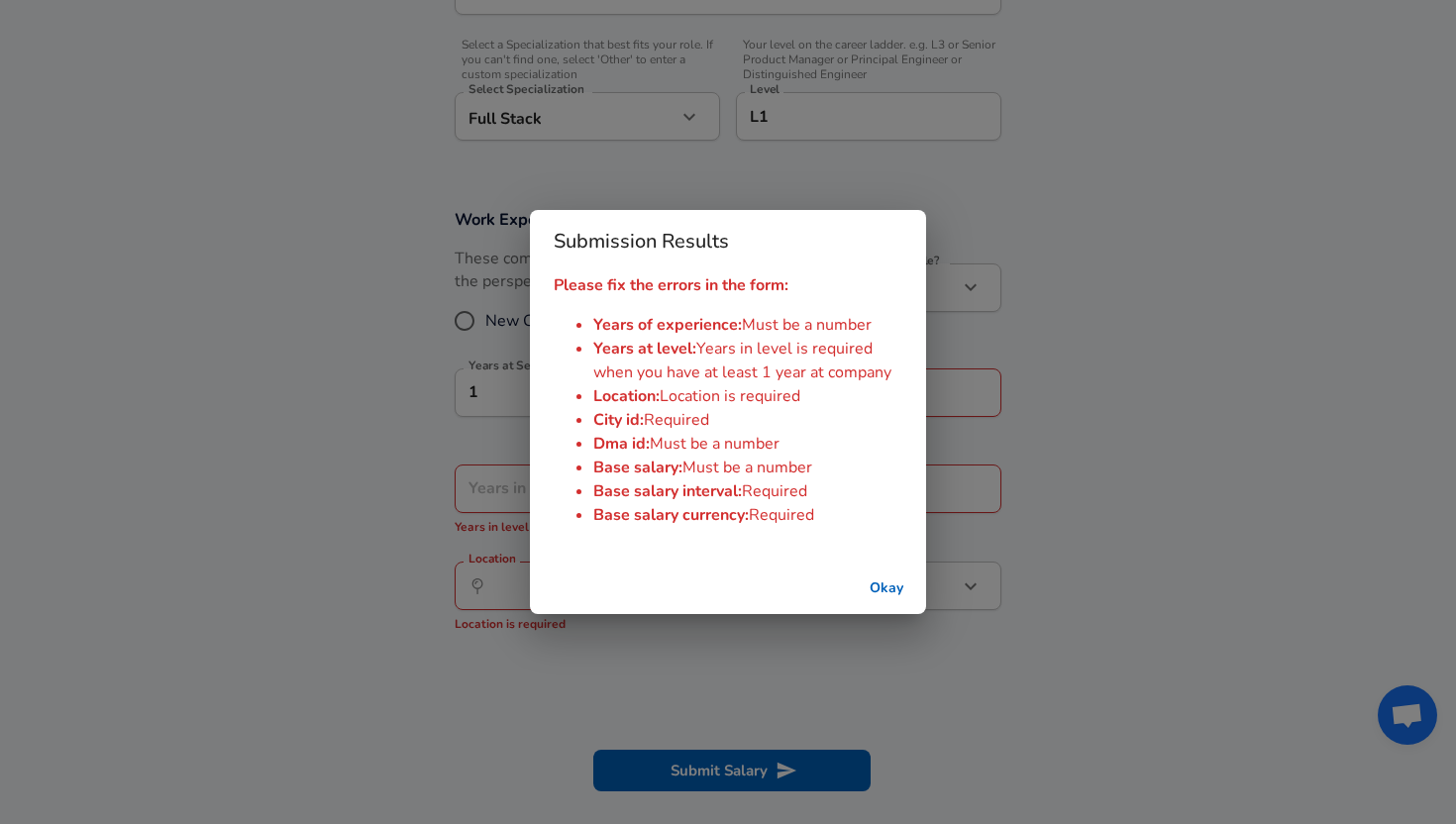 click on "Okay" at bounding box center [886, 588] 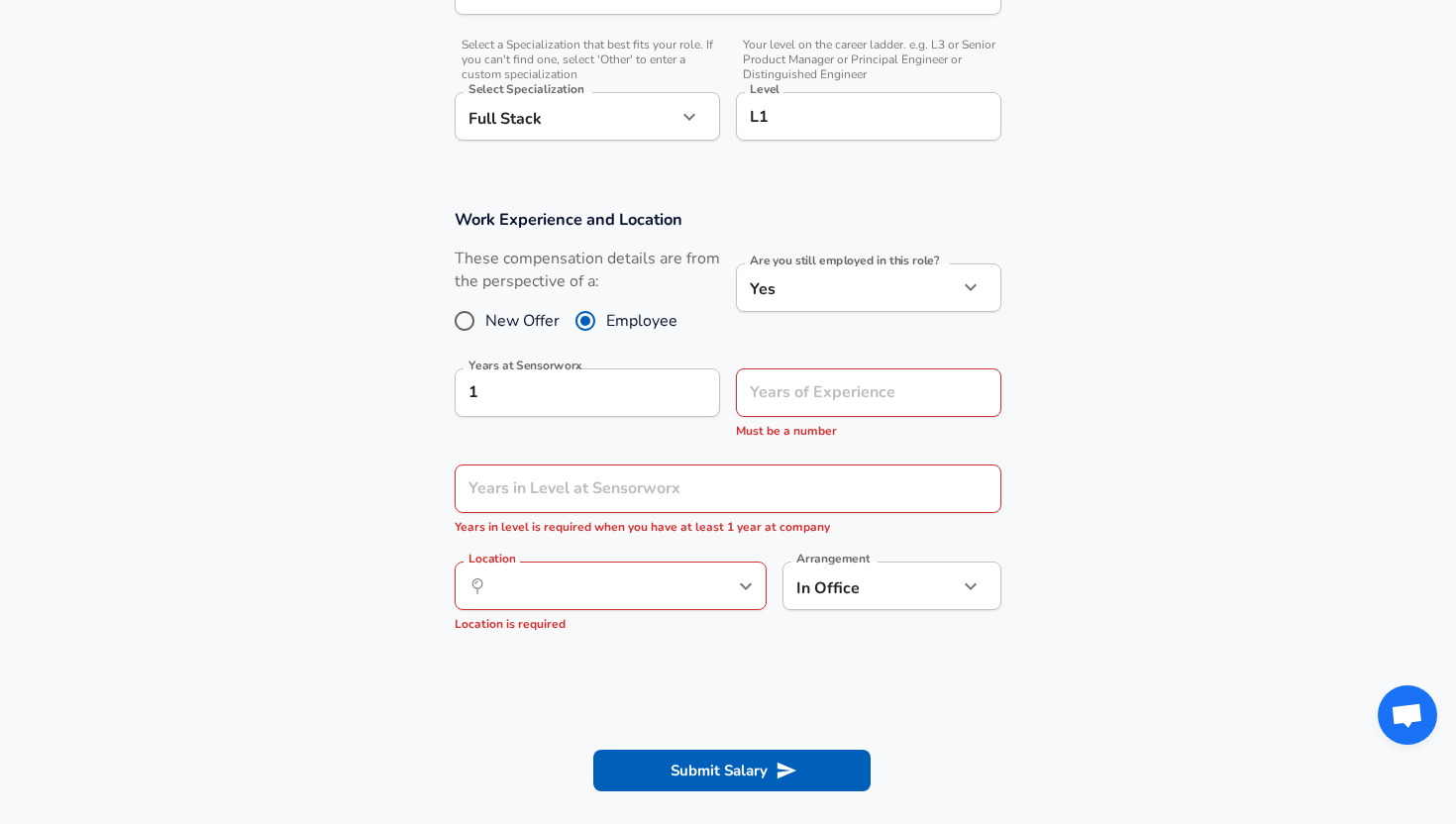 click on "Years of Experience Years of Experience Must be a number" at bounding box center (869, 405) 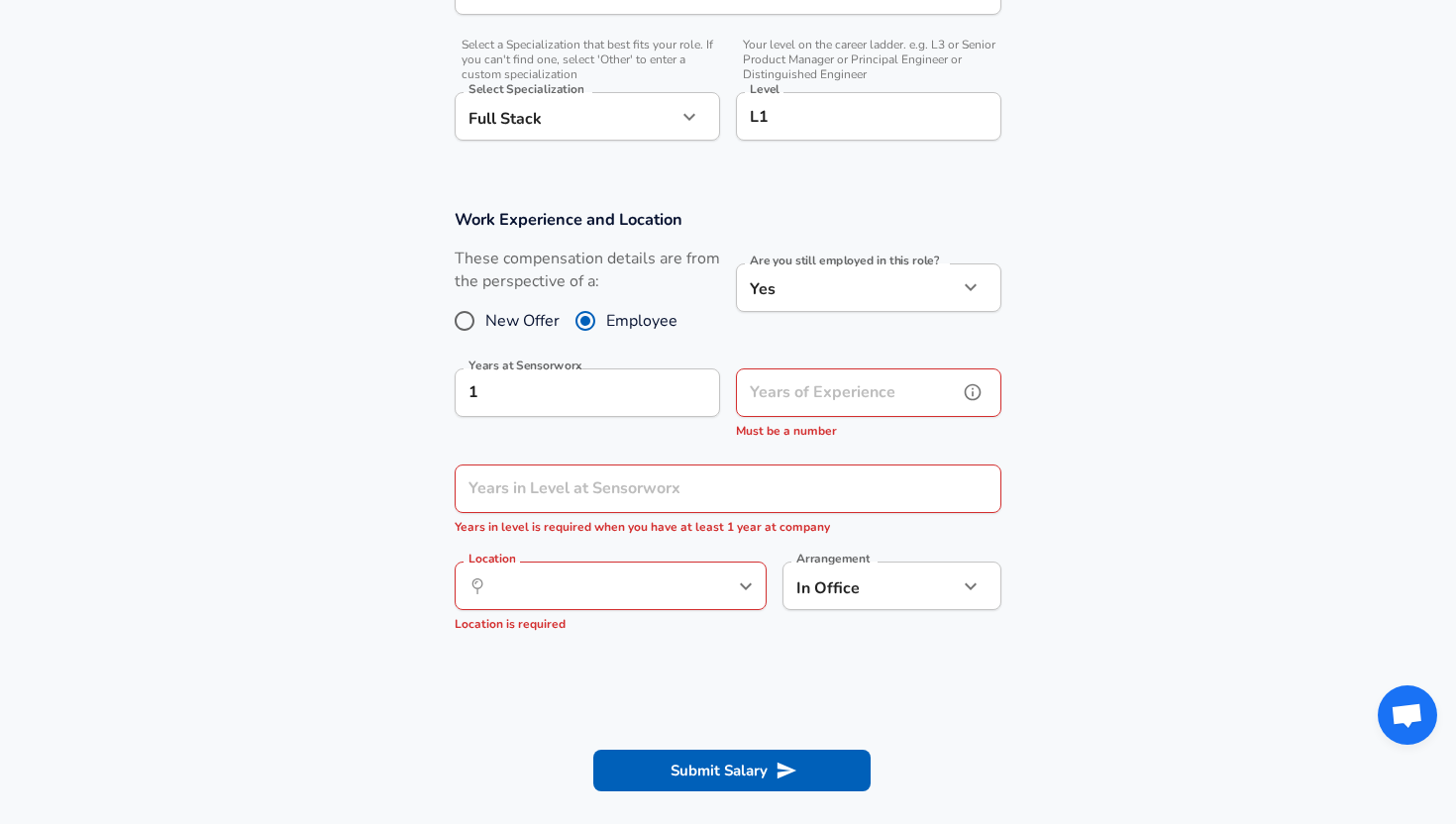 click on "Years of Experience" at bounding box center (847, 392) 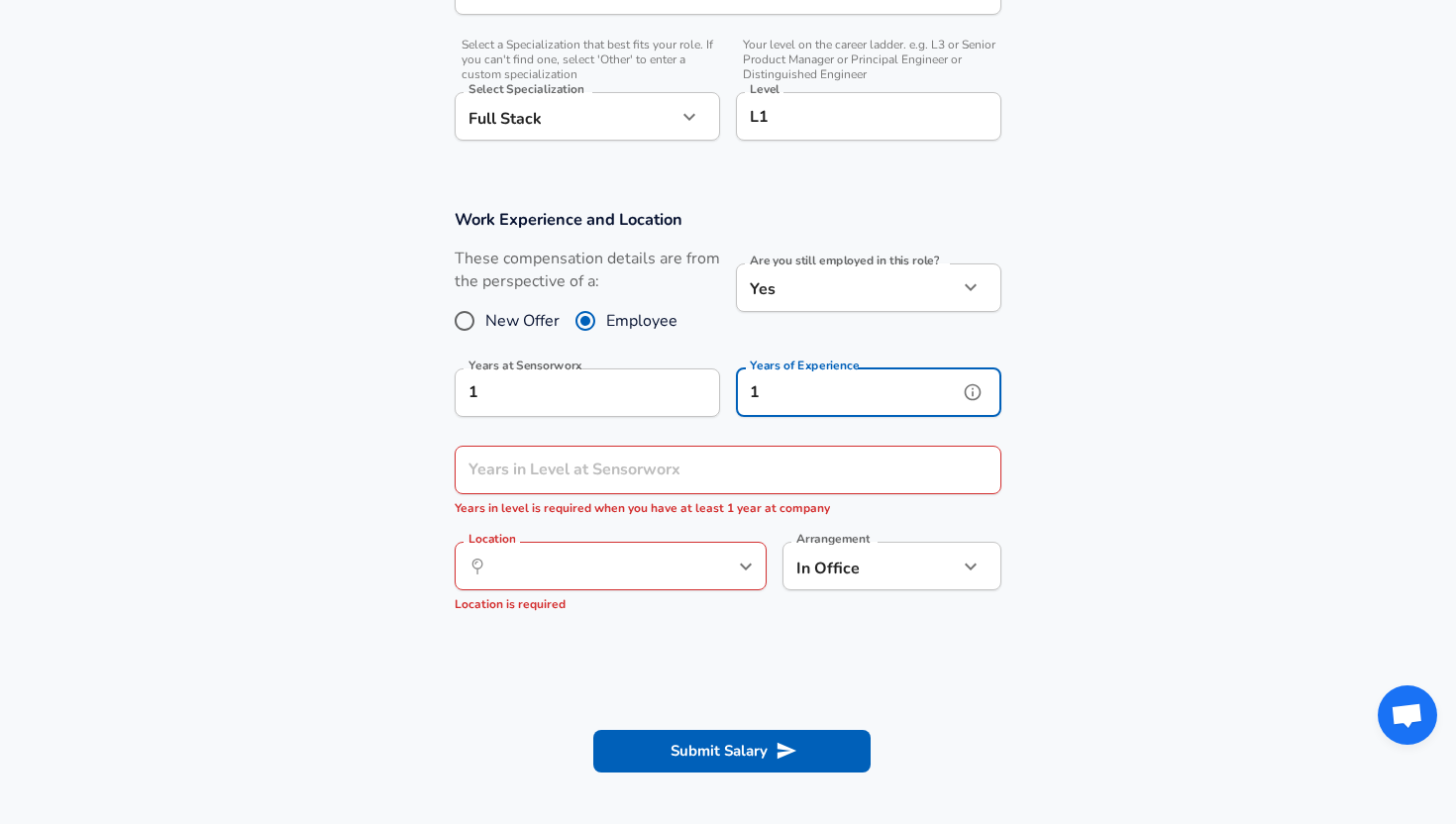 type on "1" 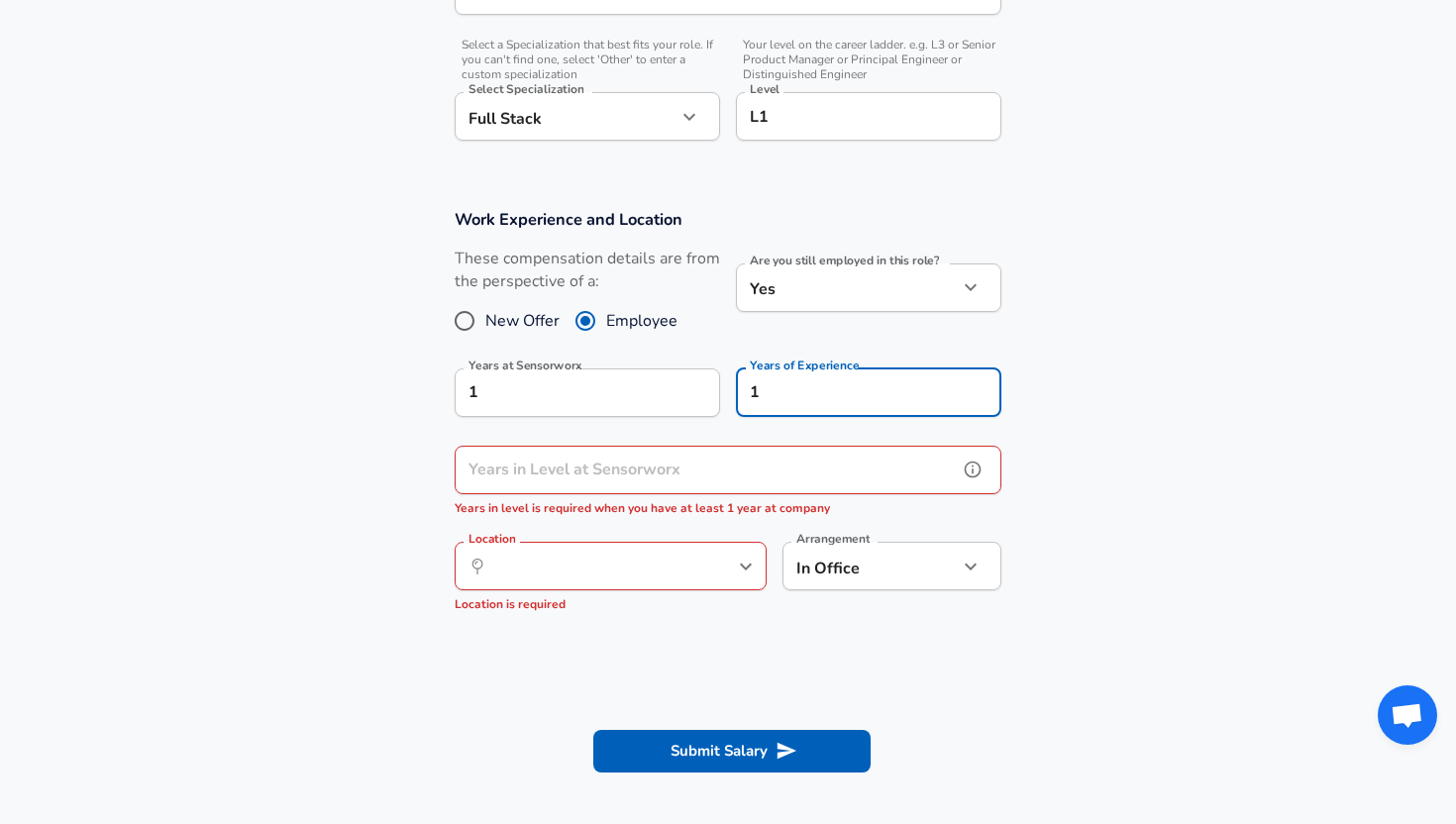 click on "Years in Level at Sensorworx" at bounding box center [706, 469] 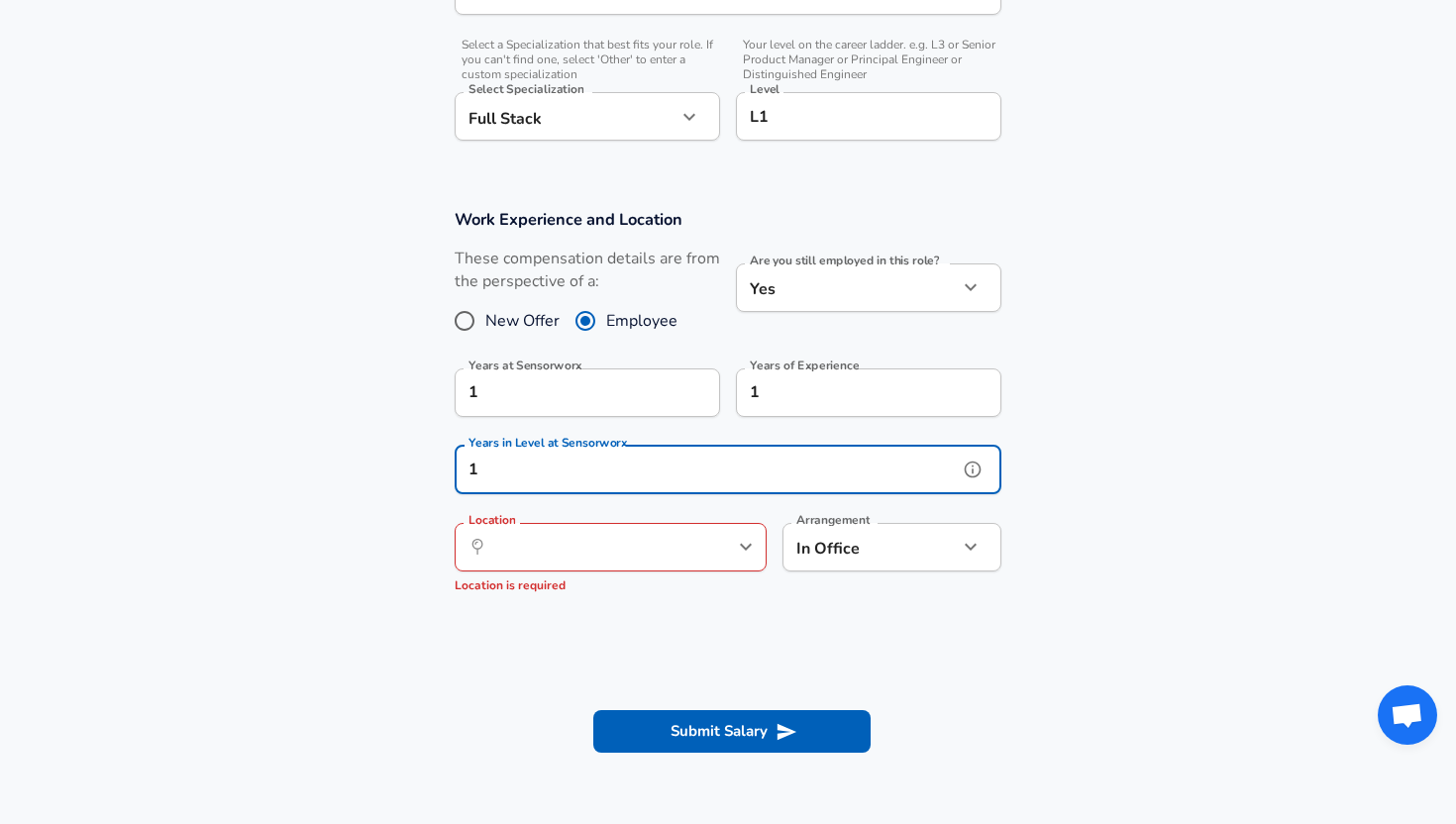 click 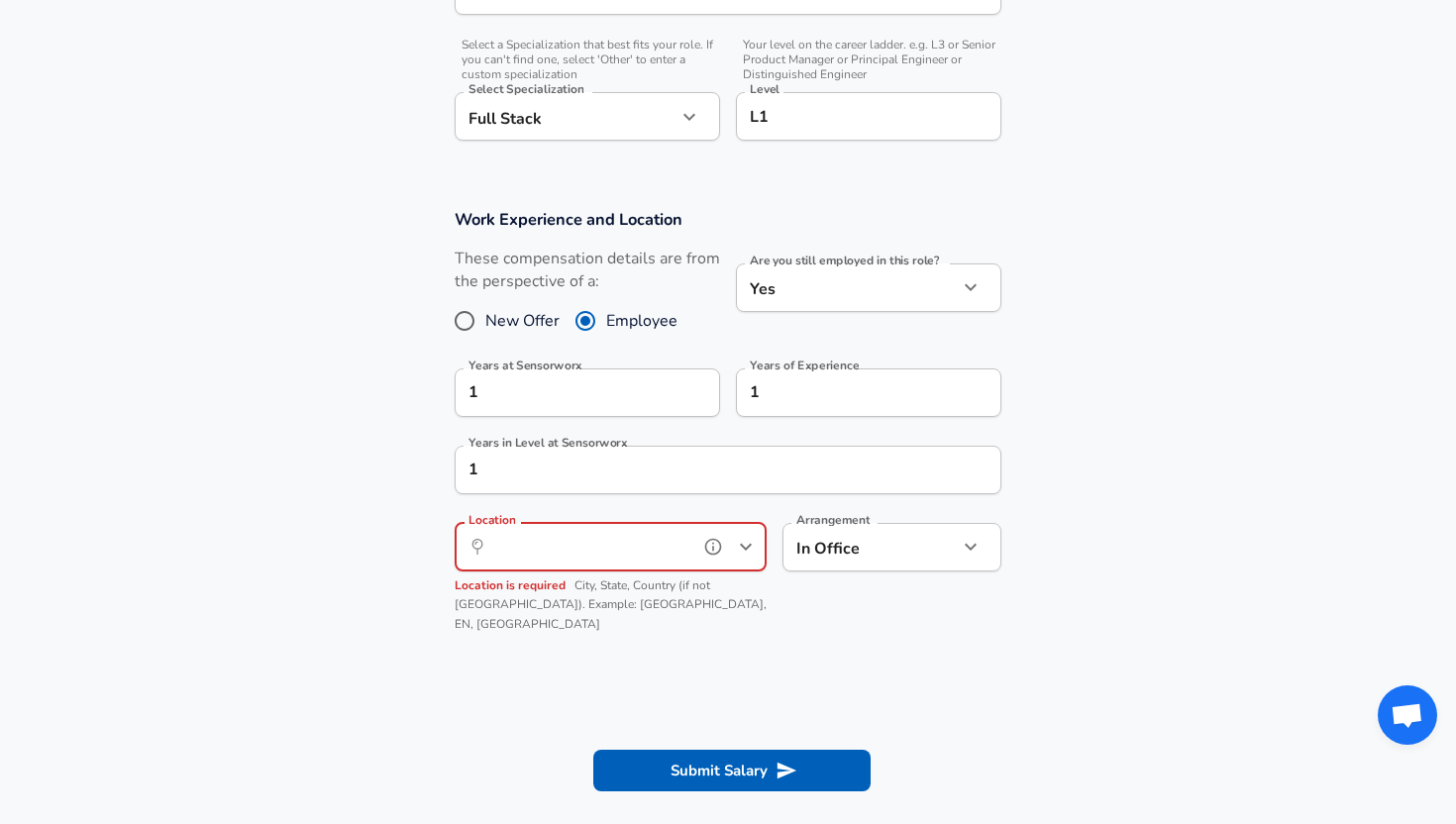 click on "Location" at bounding box center [588, 547] 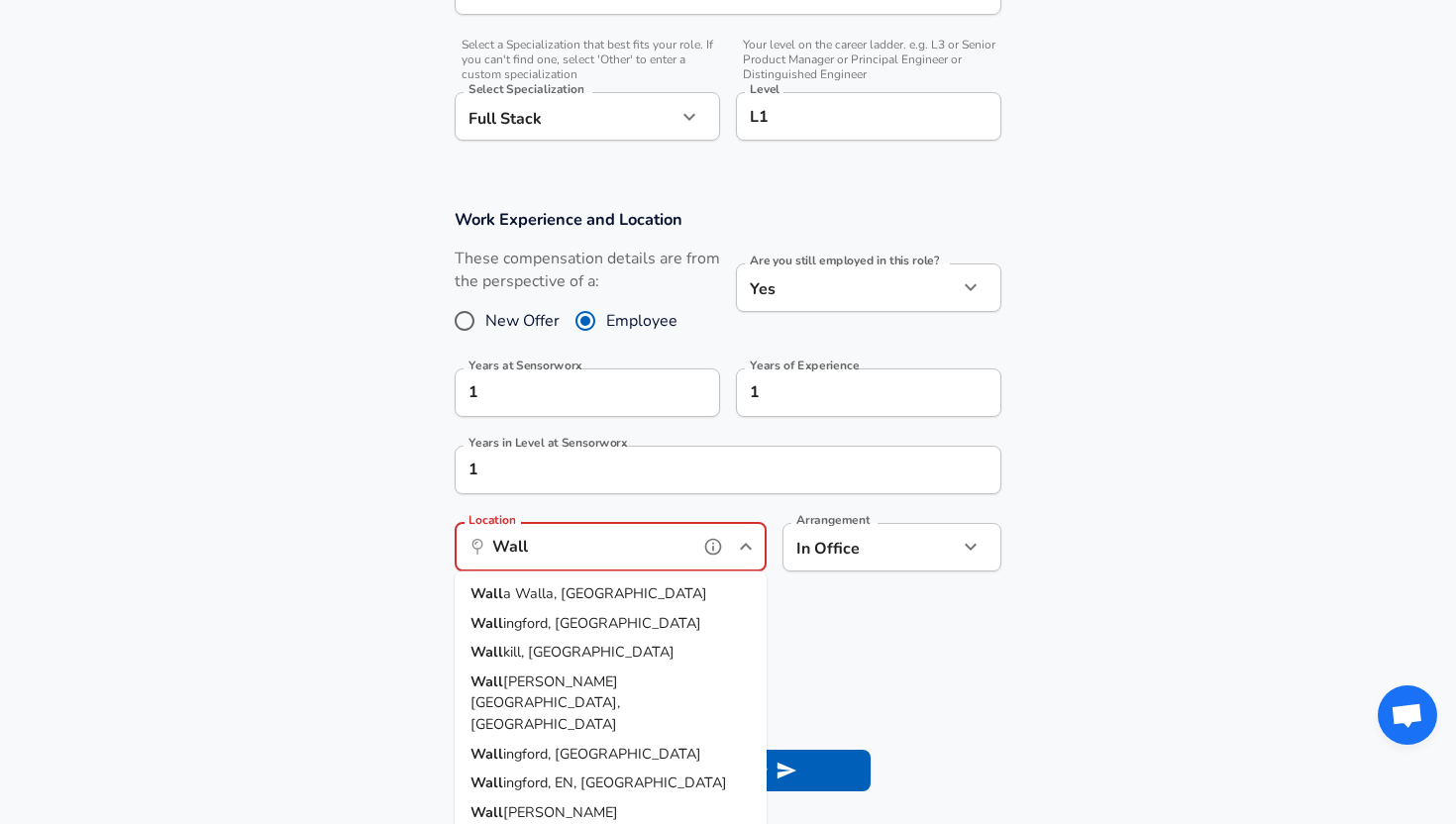 click on "Wall ingford, [GEOGRAPHIC_DATA]" at bounding box center (610, 623) 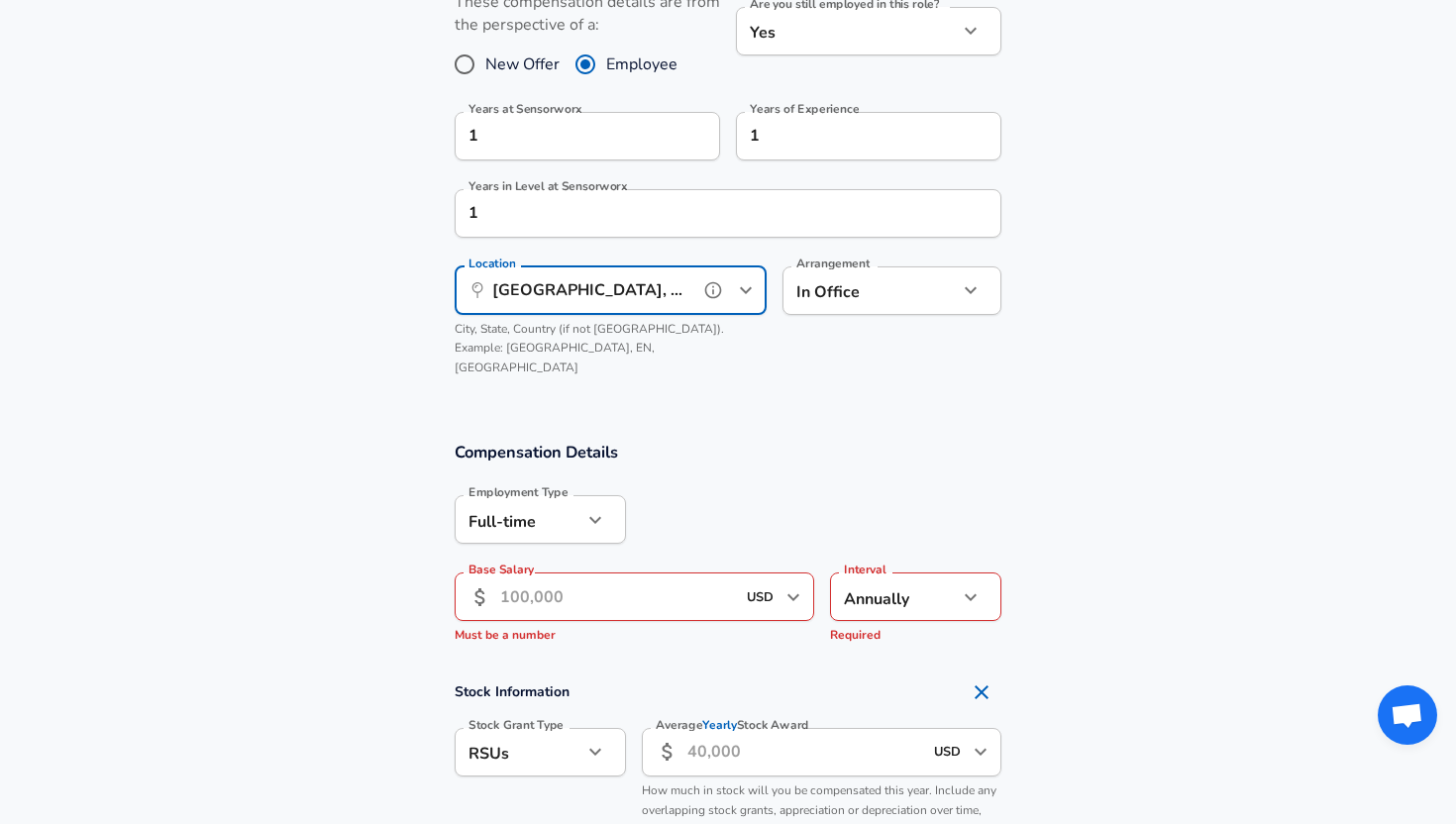 scroll, scrollTop: 919, scrollLeft: 0, axis: vertical 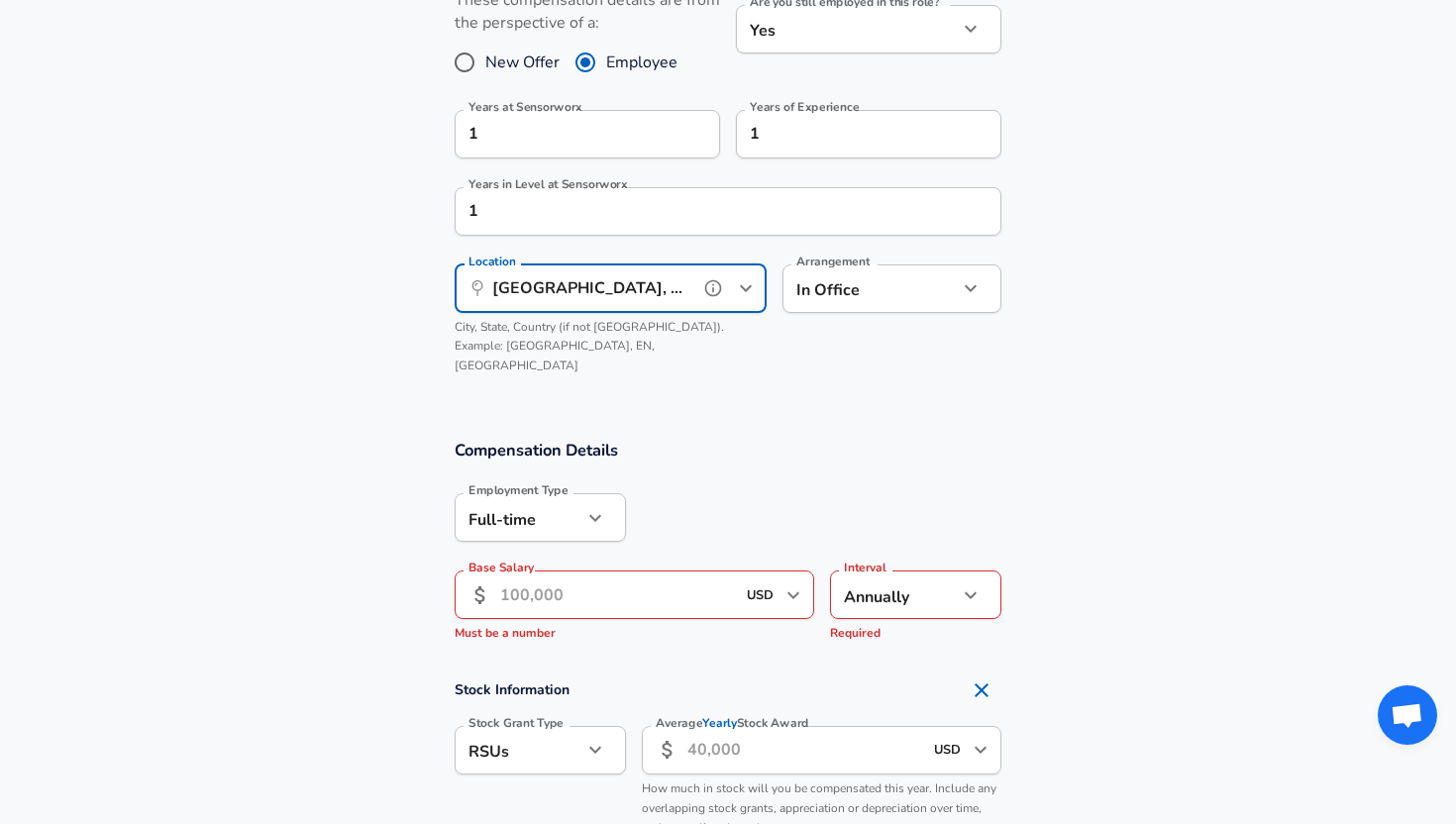 type on "[GEOGRAPHIC_DATA], [GEOGRAPHIC_DATA]" 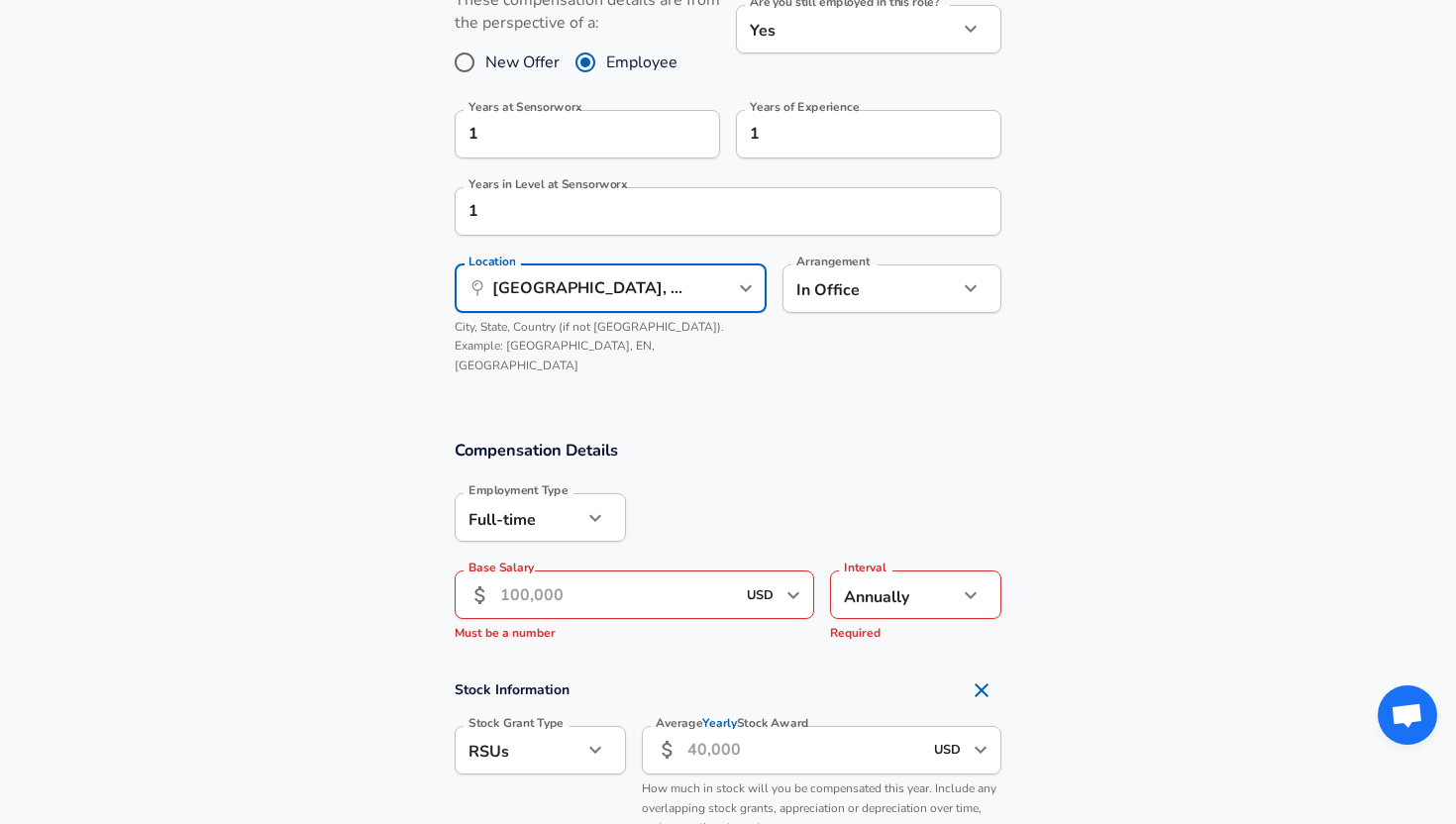 click on "Base Salary" at bounding box center [617, 594] 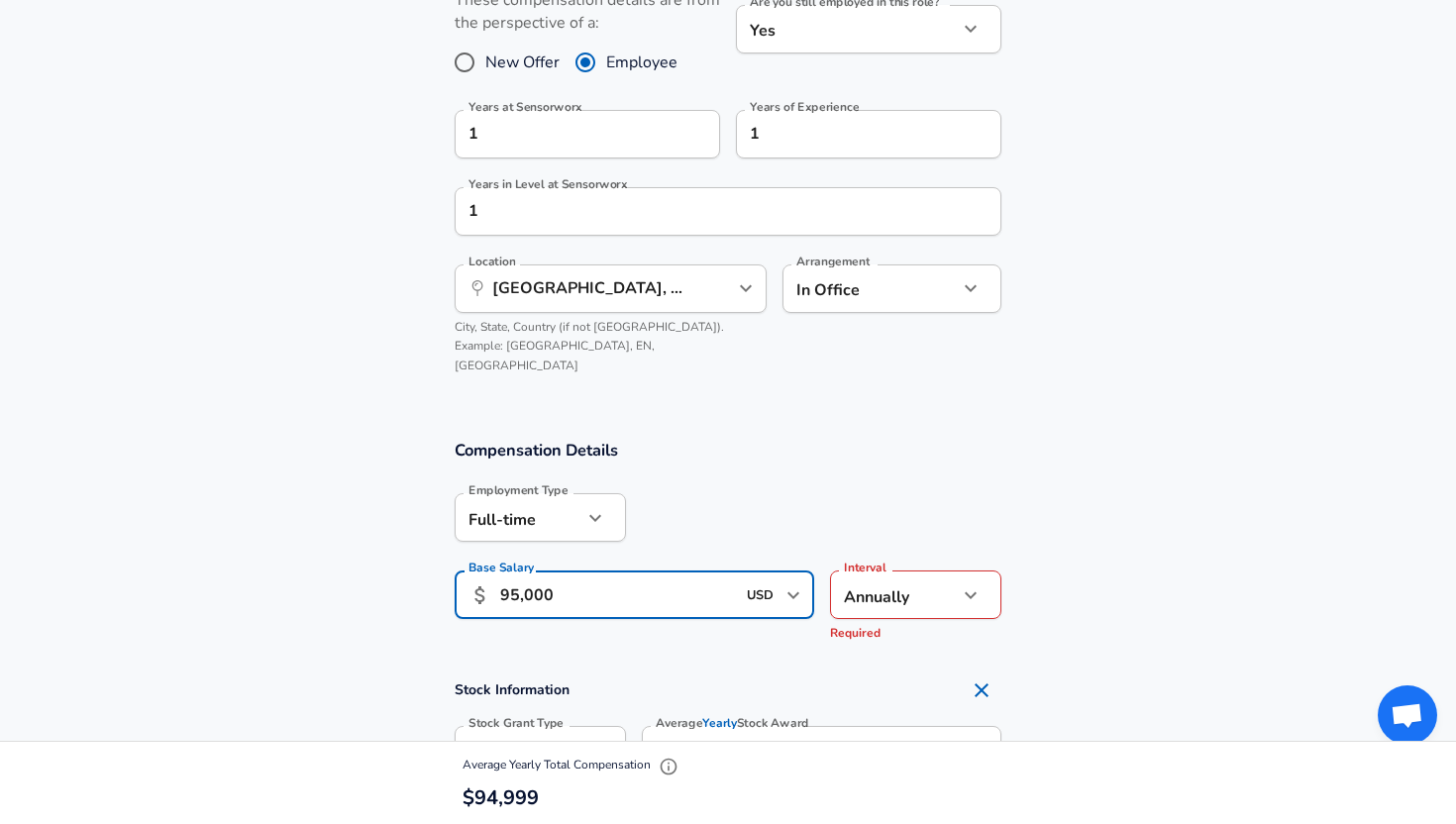 type on "95,000" 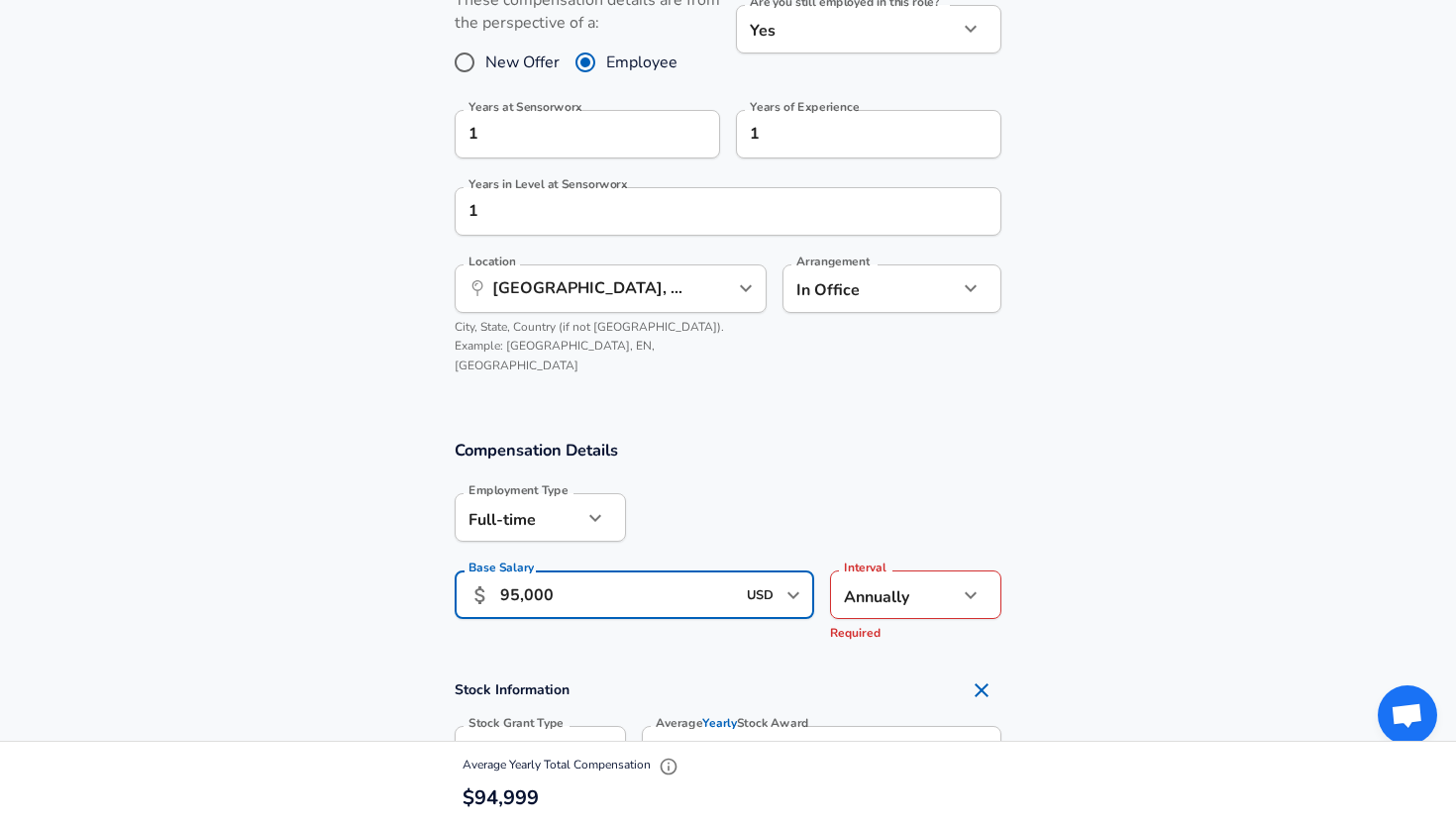 click on "Restart Add Your Salary Upload your offer letter   to verify your submission Enhance Privacy and Anonymity Yes Automatically hides specific fields until there are enough submissions to safely display the full details.   More Details Based on your submission and the data points that we have already collected, we will automatically hide and anonymize specific fields if there aren't enough data points to remain sufficiently anonymous. Company & Title Information   Enter the company you received your offer from Company Sensorworx Company   Select the title that closest resembles your official title. This should be similar to the title that was present on your offer letter. Title Software Engineer Title Job Family Software Engineer Job Family   Select a Specialization that best fits your role. If you can't find one, select 'Other' to enter a custom specialization Select Specialization Full Stack Full Stack Select Specialization   Level L1 Level Work Experience and Location New Offer Employee Yes yes 1 1 1 Location" at bounding box center [728, -507] 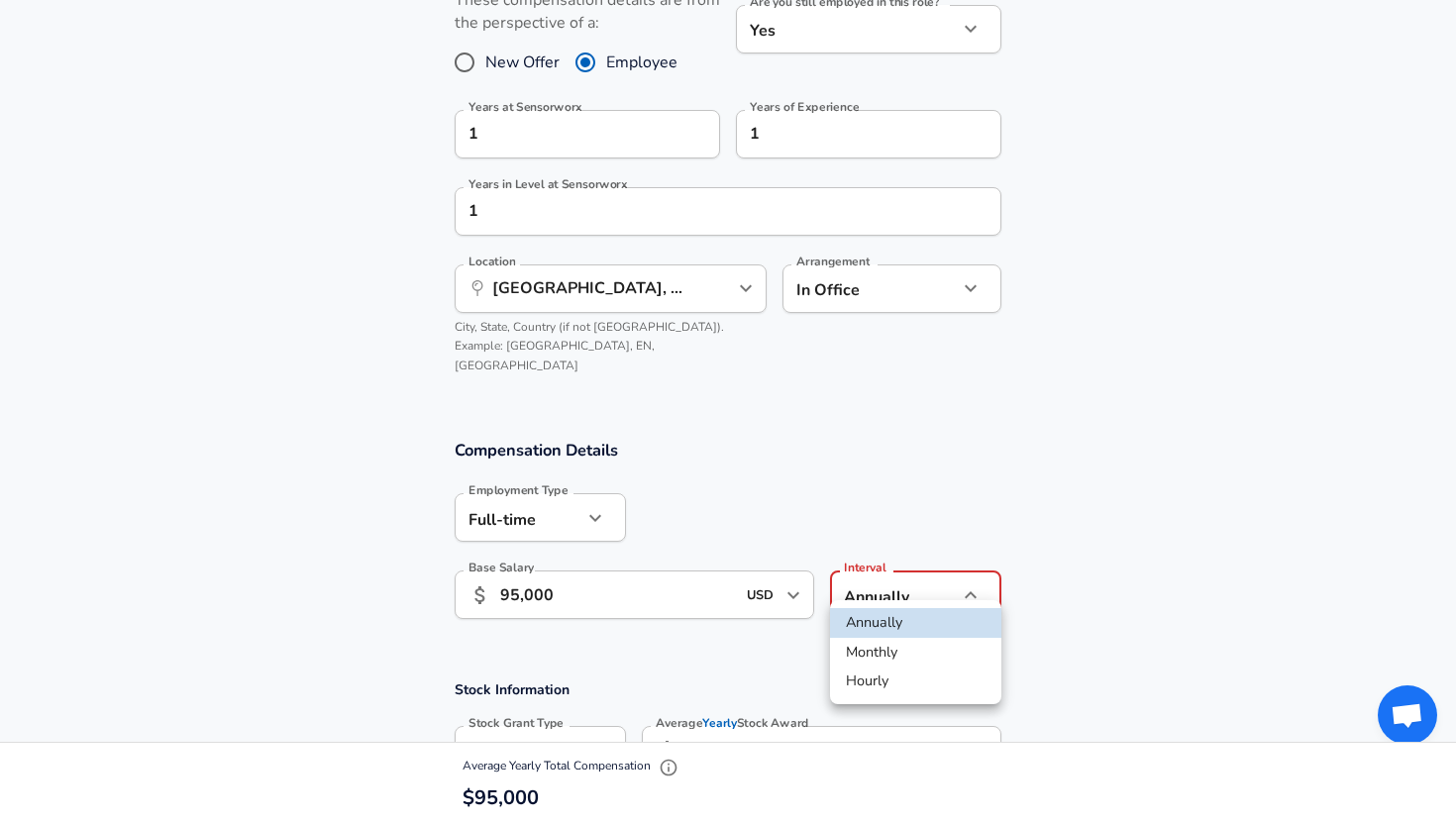 click at bounding box center [728, 412] 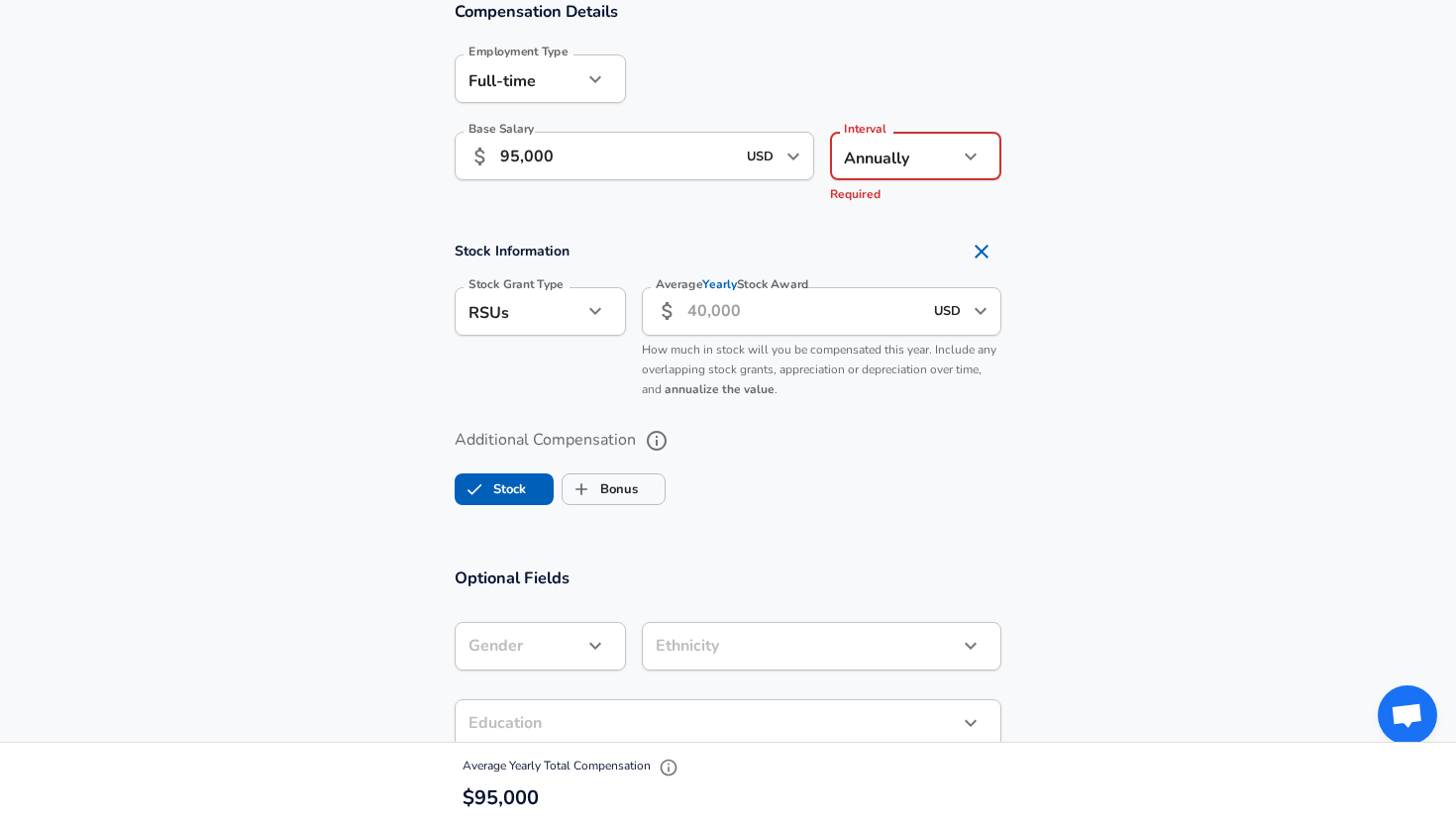 scroll, scrollTop: 1370, scrollLeft: 0, axis: vertical 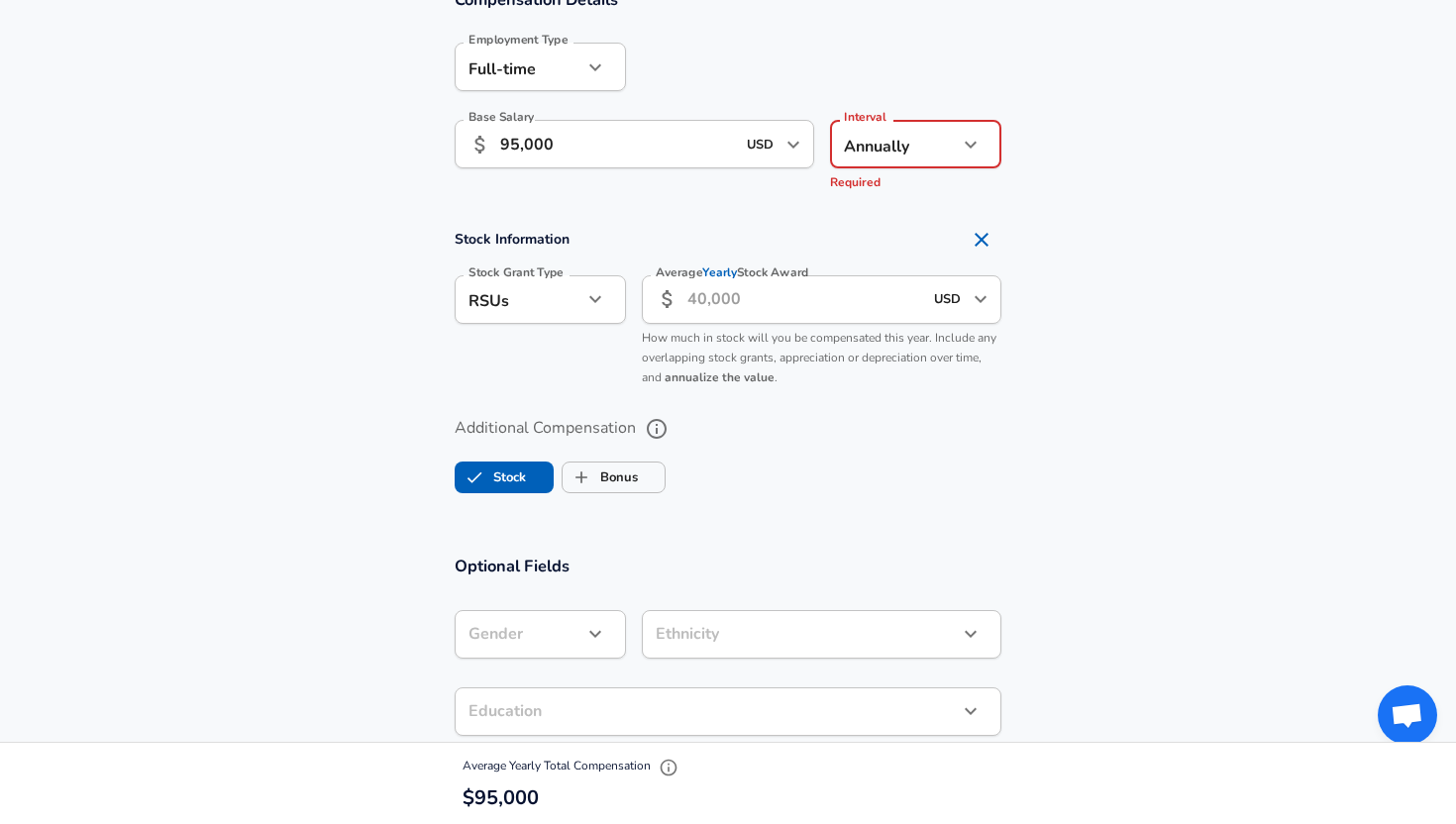 click on "Compensation Details Employment Type [DEMOGRAPHIC_DATA] full_time Employment Type Base Salary ​ 95,000 USD ​ Required Base Salary Interval Annually yearly Interval Required Stock Information  Stock Grant Type RSUs stock Stock Grant Type Average  Yearly  Stock Award ​ USD ​ Average  Yearly  Stock Award   How much in stock will you be compensated this year. Include any overlapping stock grants, appreciation or depreciation over time, and   annualize the value . Additional Compensation   Stock Bonus" at bounding box center [728, 249] 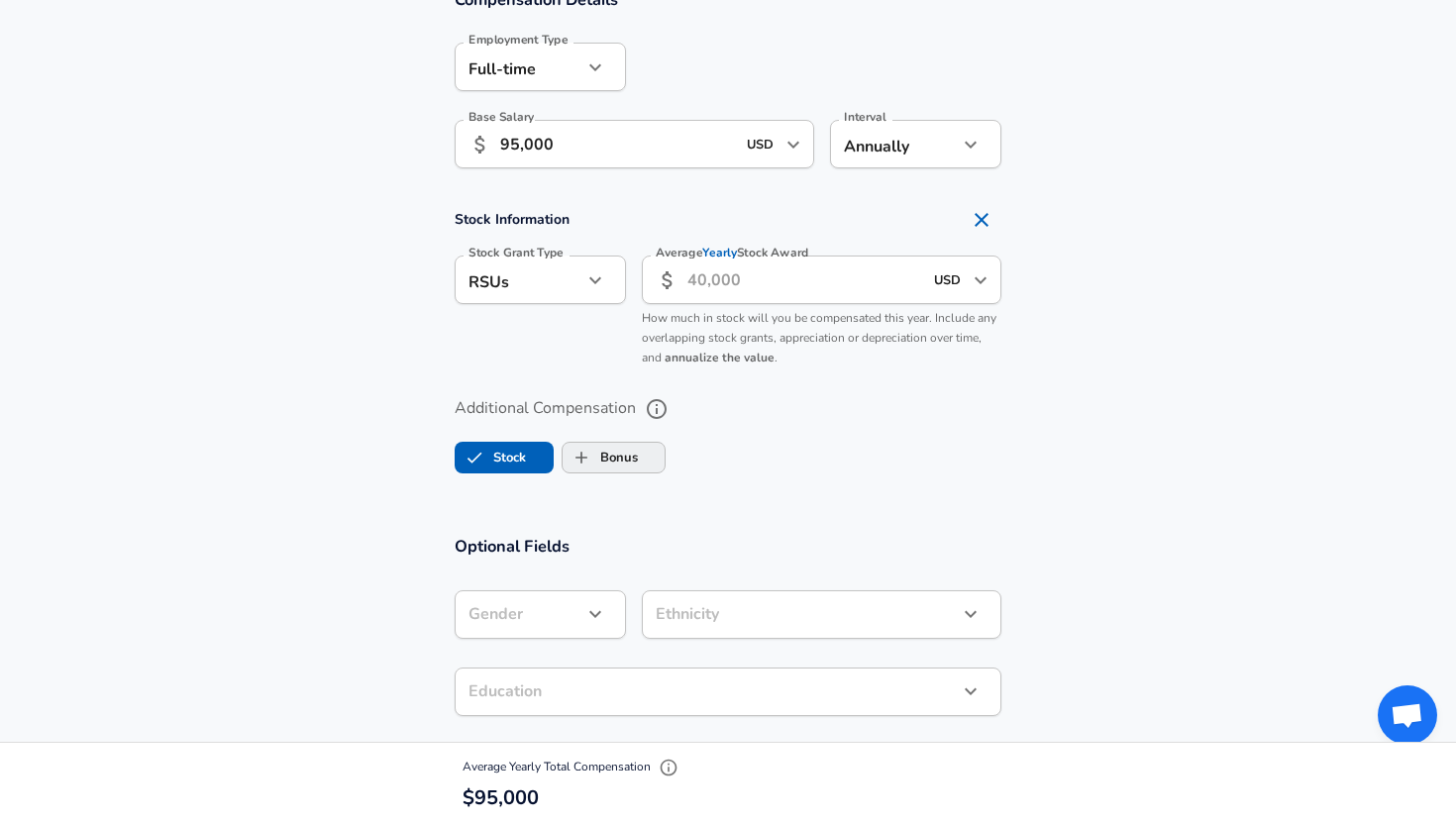 click on "Bonus" at bounding box center [600, 458] 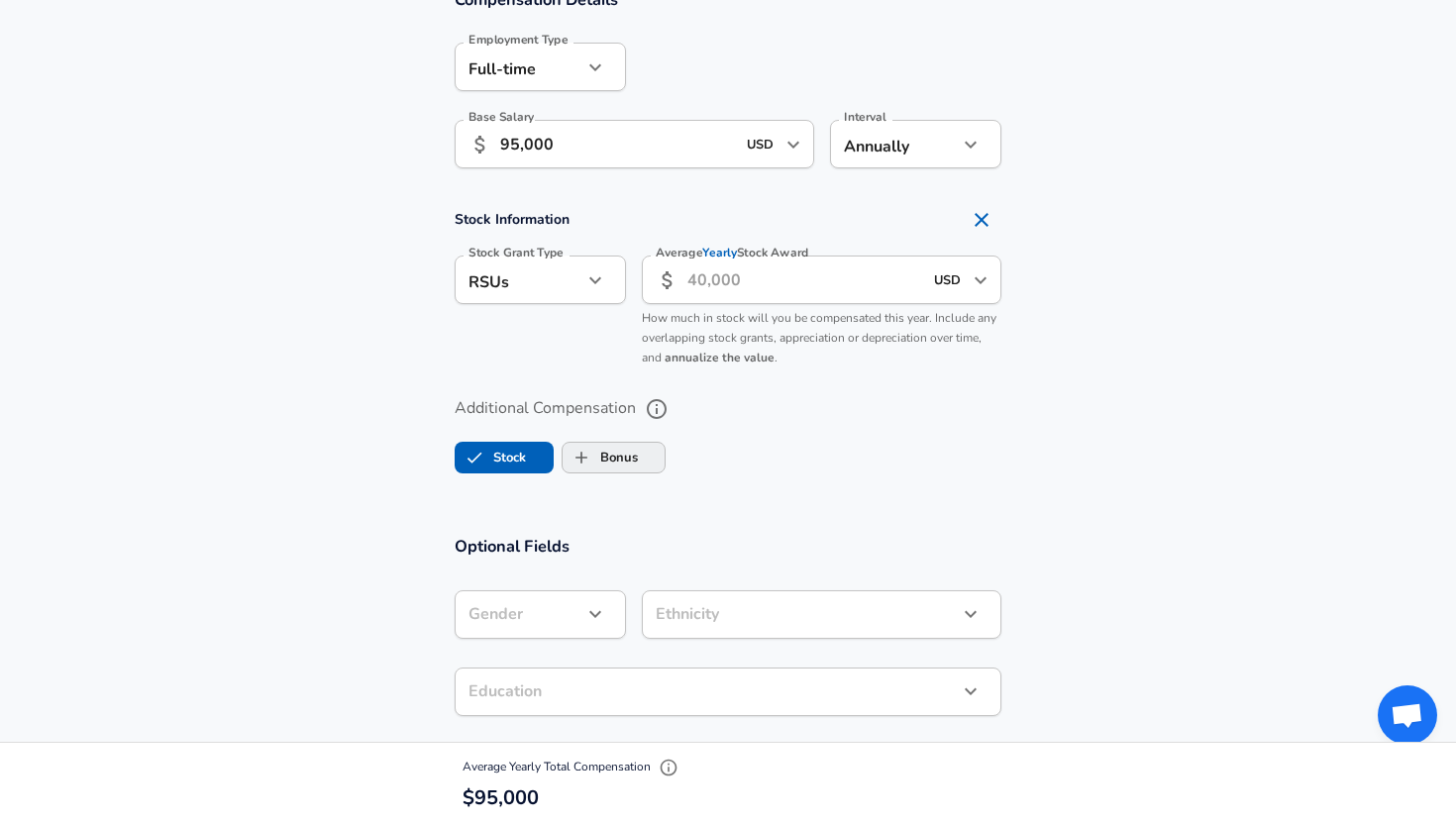checkbox on "true" 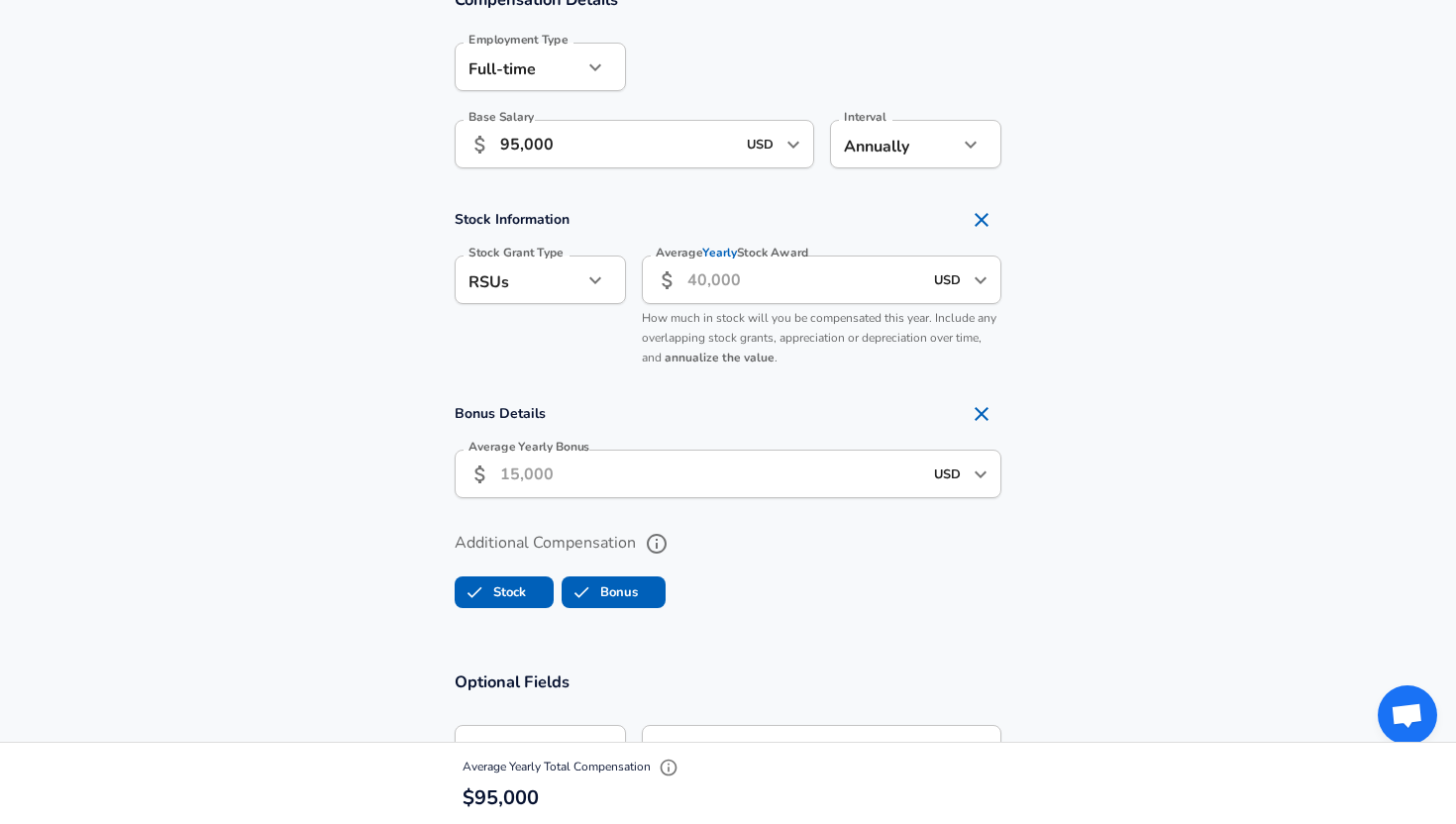 scroll, scrollTop: 1376, scrollLeft: 0, axis: vertical 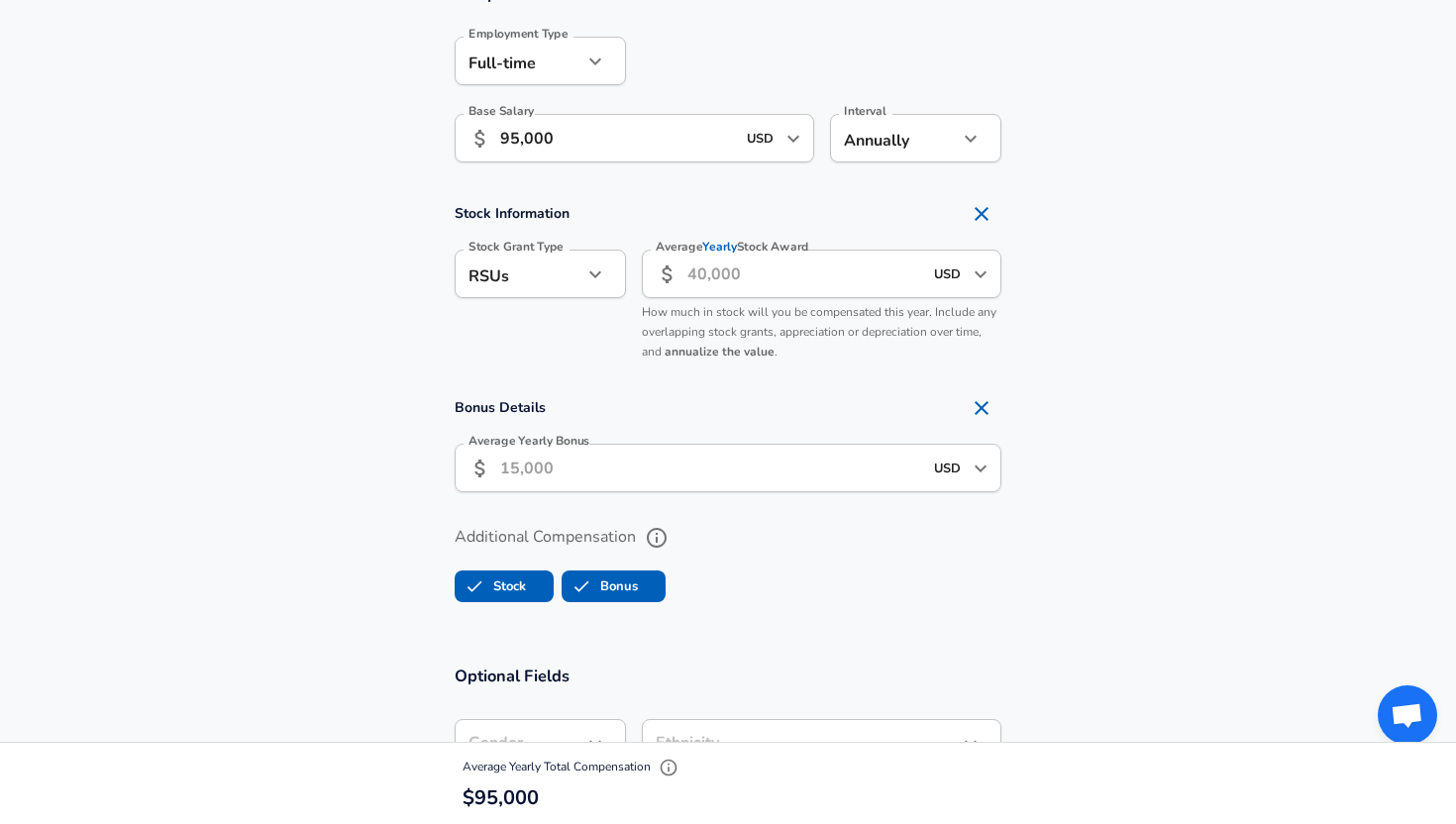 click on "Average Yearly Bonus" at bounding box center (711, 467) 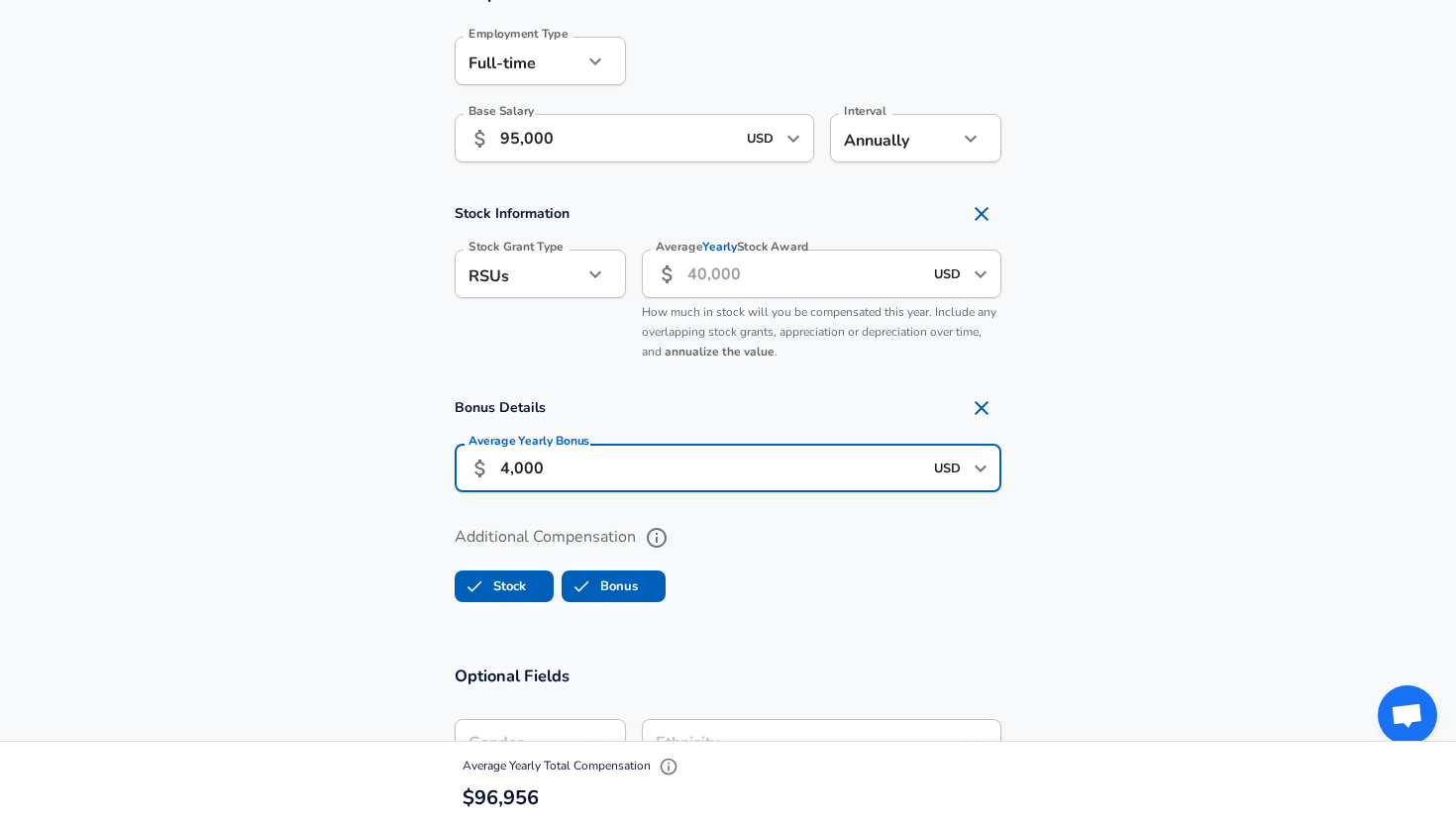scroll, scrollTop: 0, scrollLeft: 0, axis: both 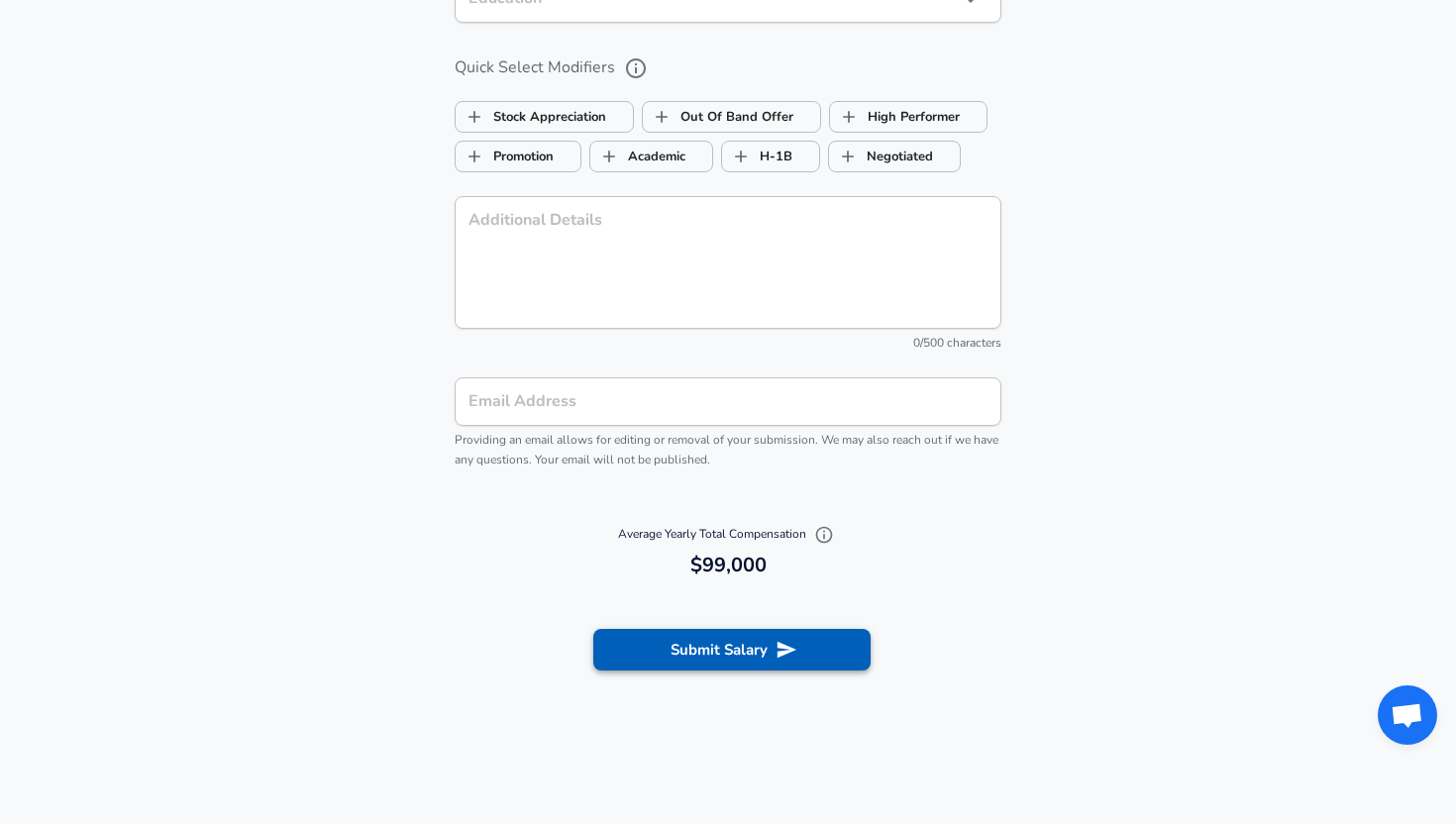 type on "4,000" 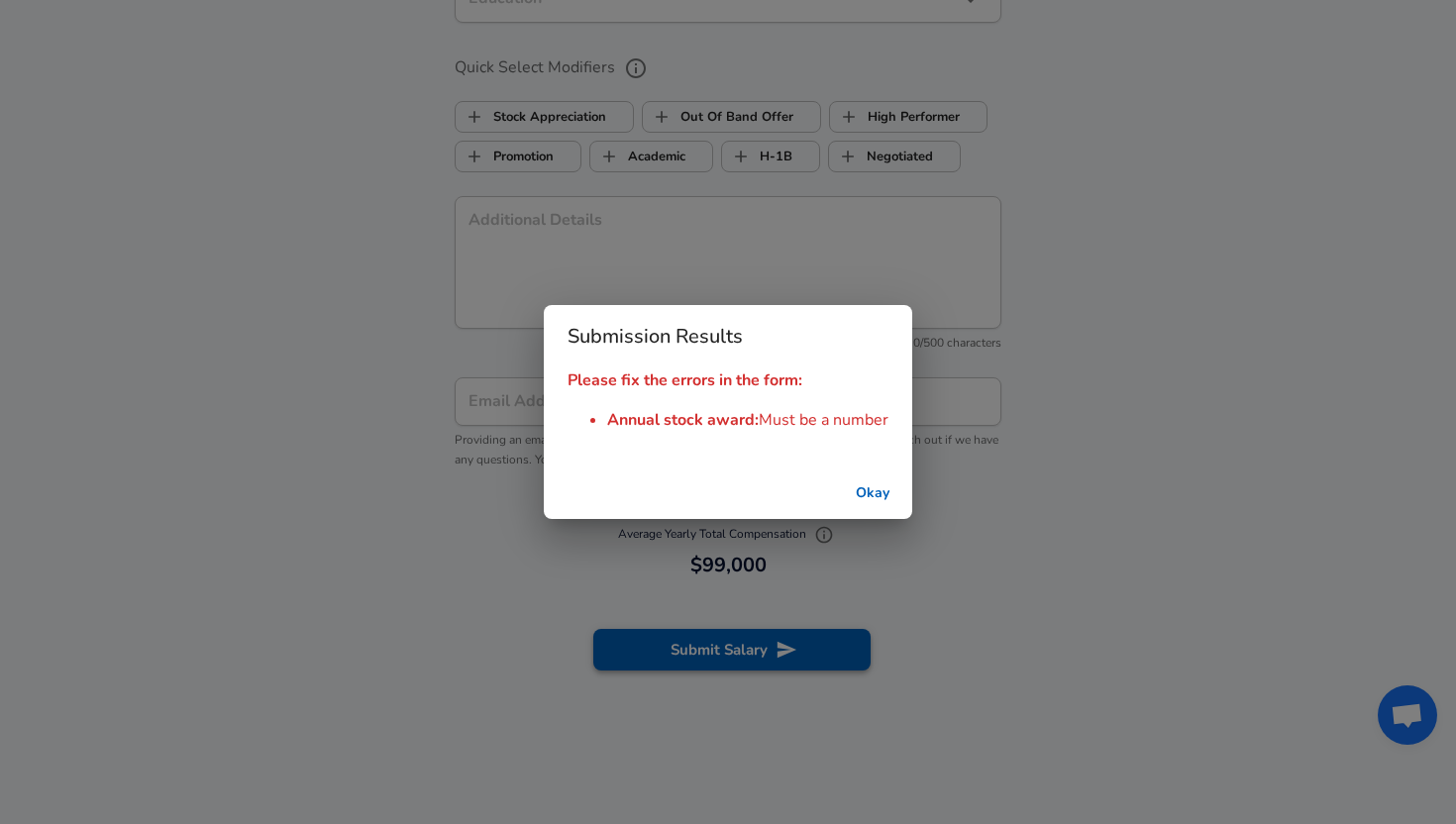 scroll, scrollTop: 0, scrollLeft: 0, axis: both 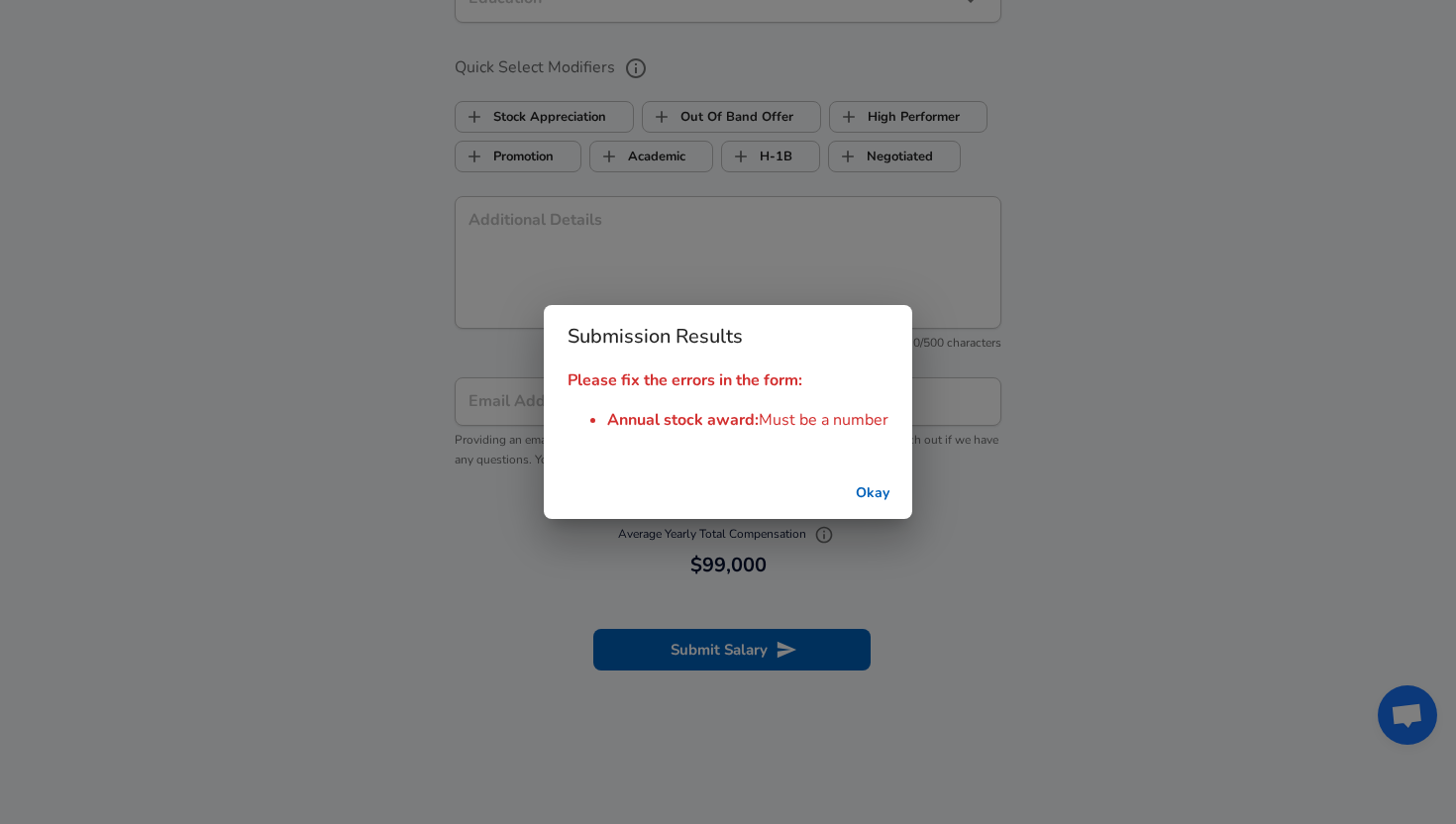 click on "Okay" at bounding box center [873, 493] 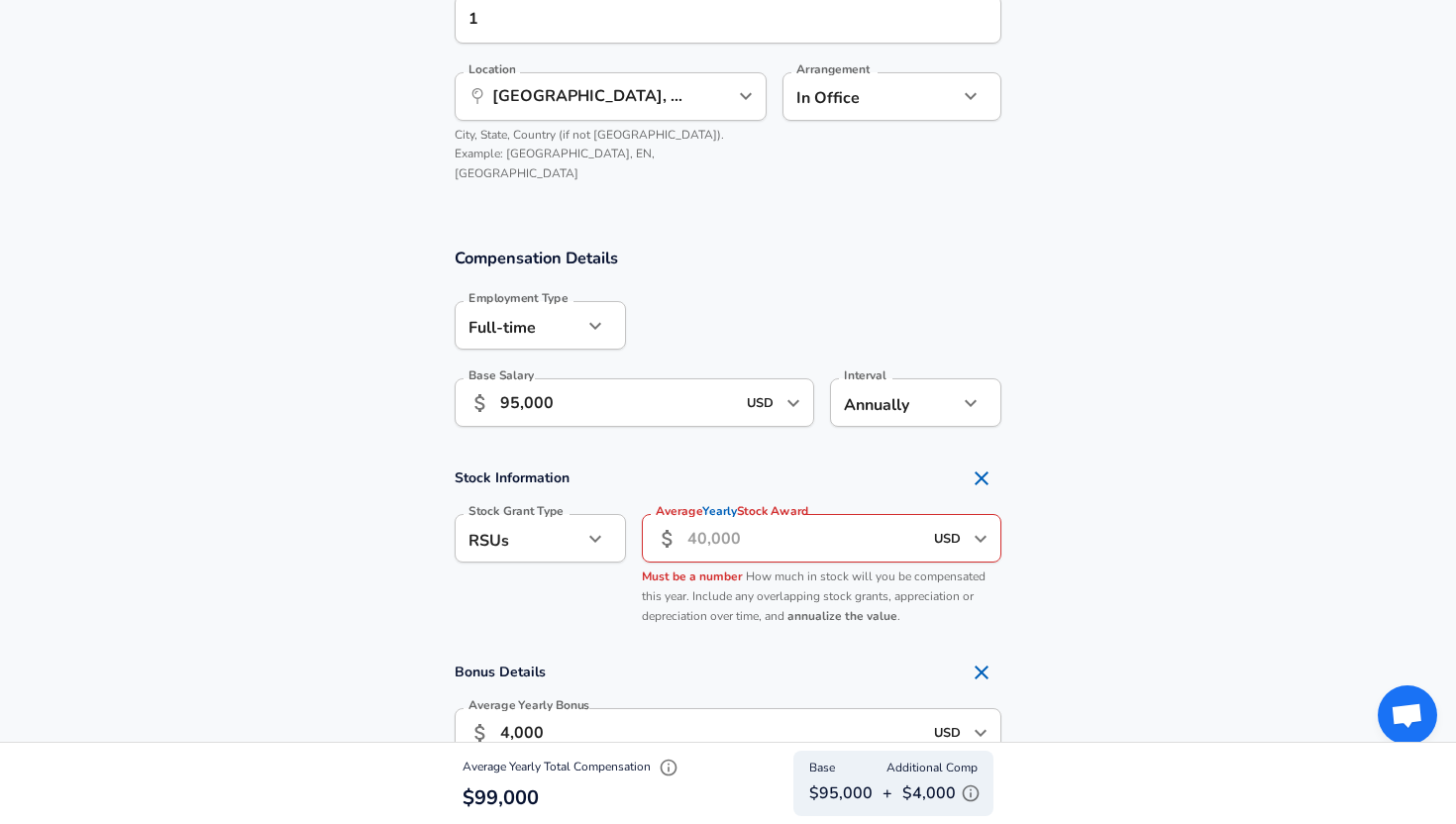 scroll, scrollTop: 1117, scrollLeft: 0, axis: vertical 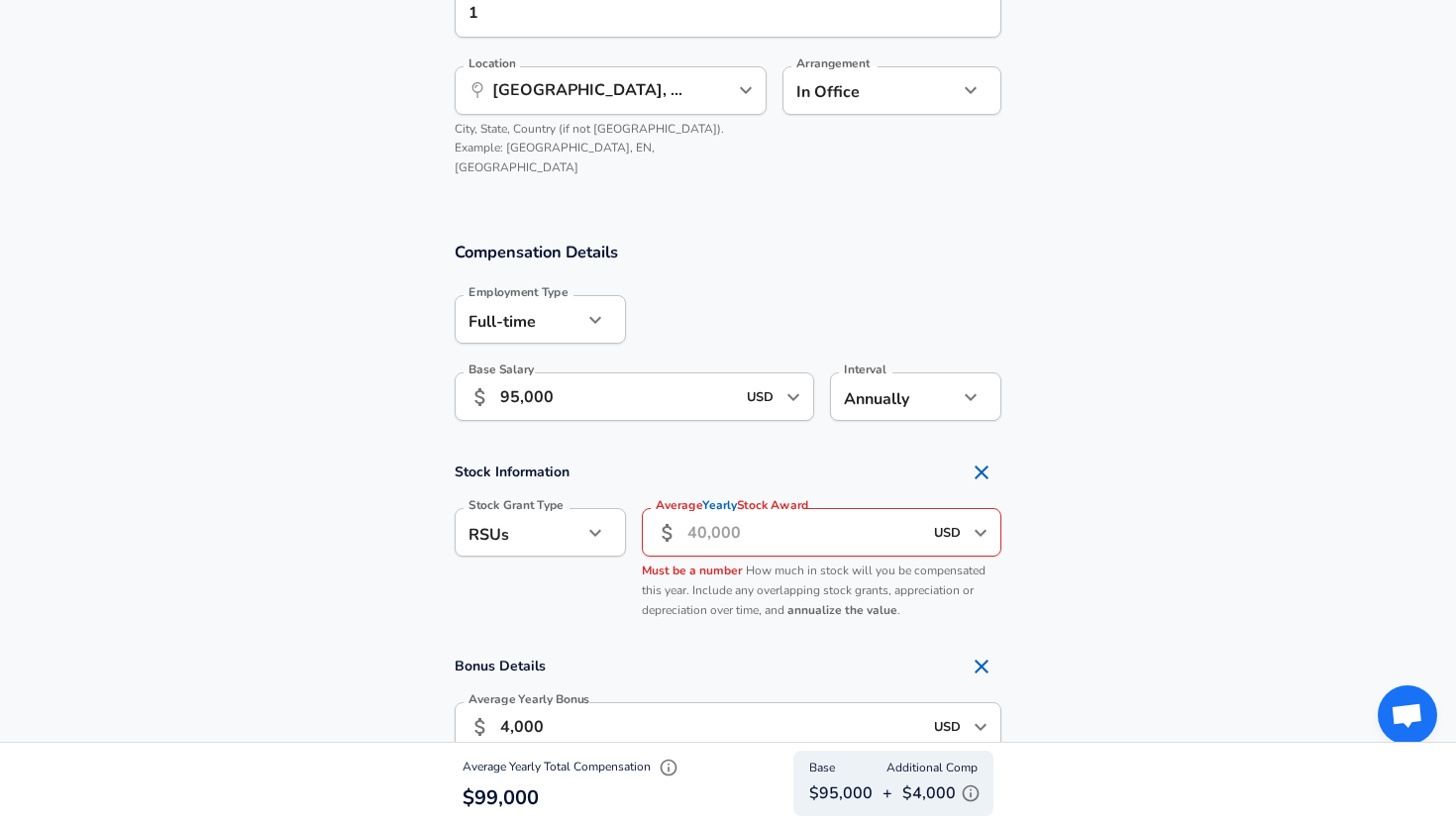 click 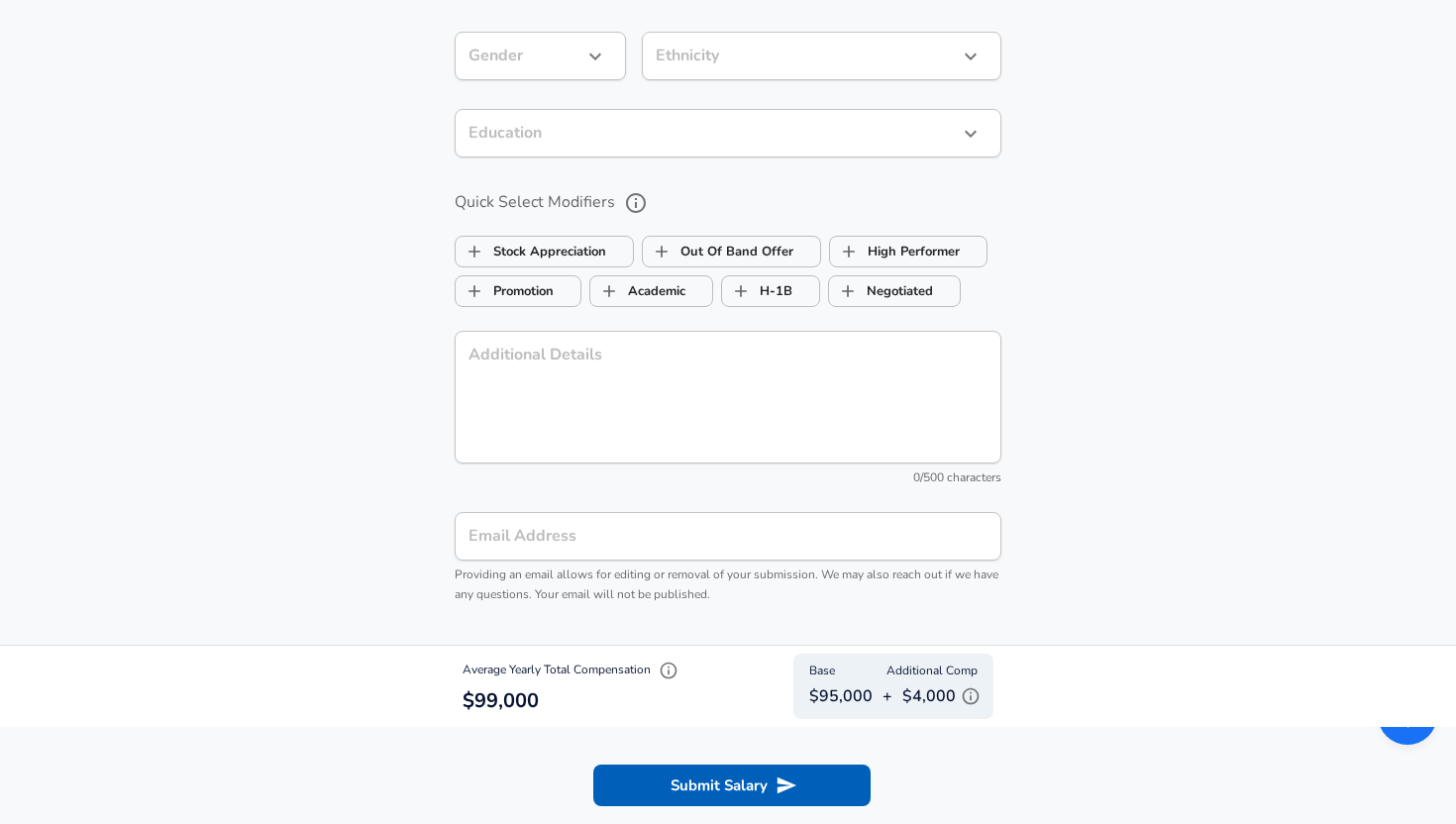 scroll, scrollTop: 2270, scrollLeft: 0, axis: vertical 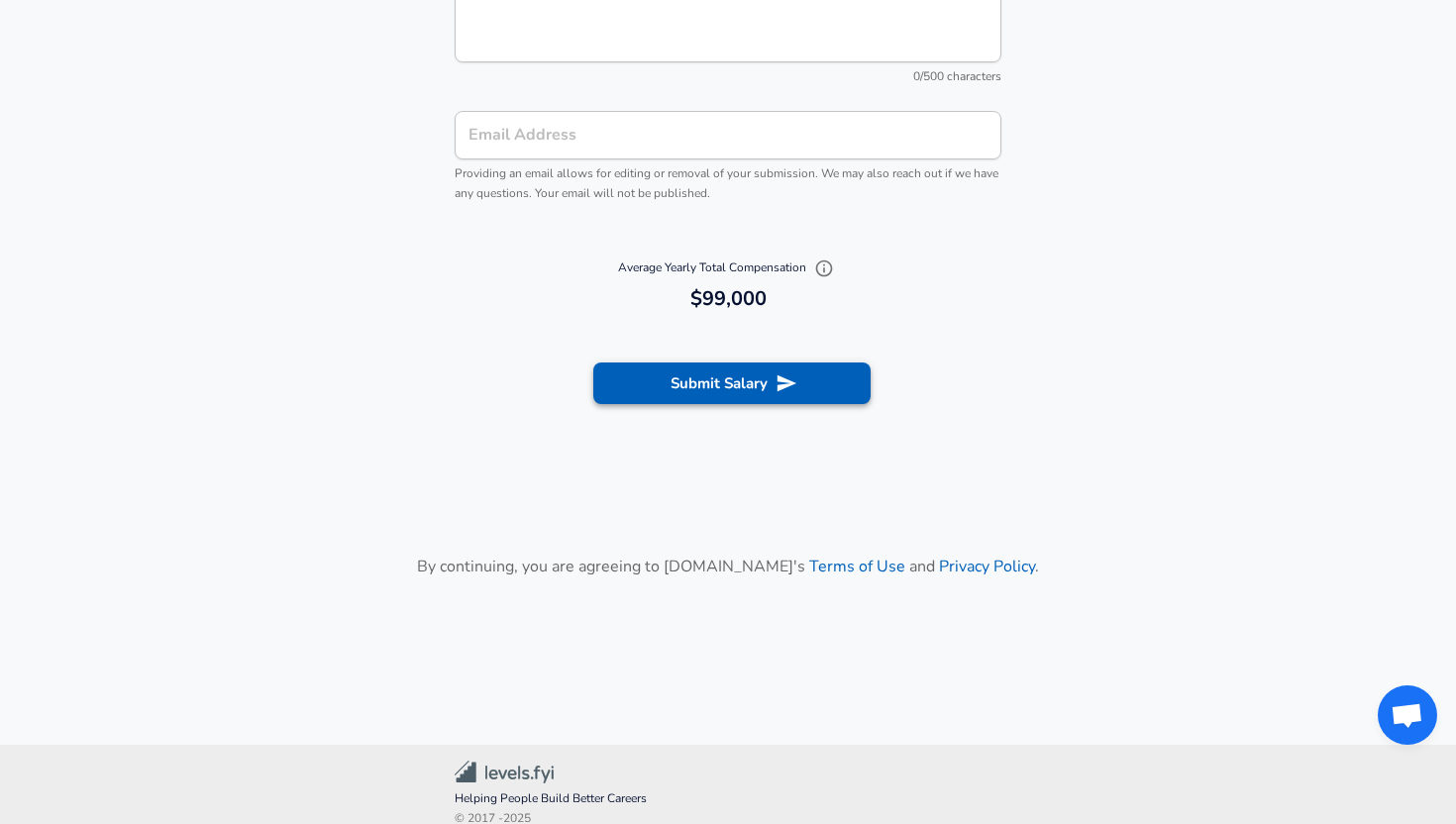 click 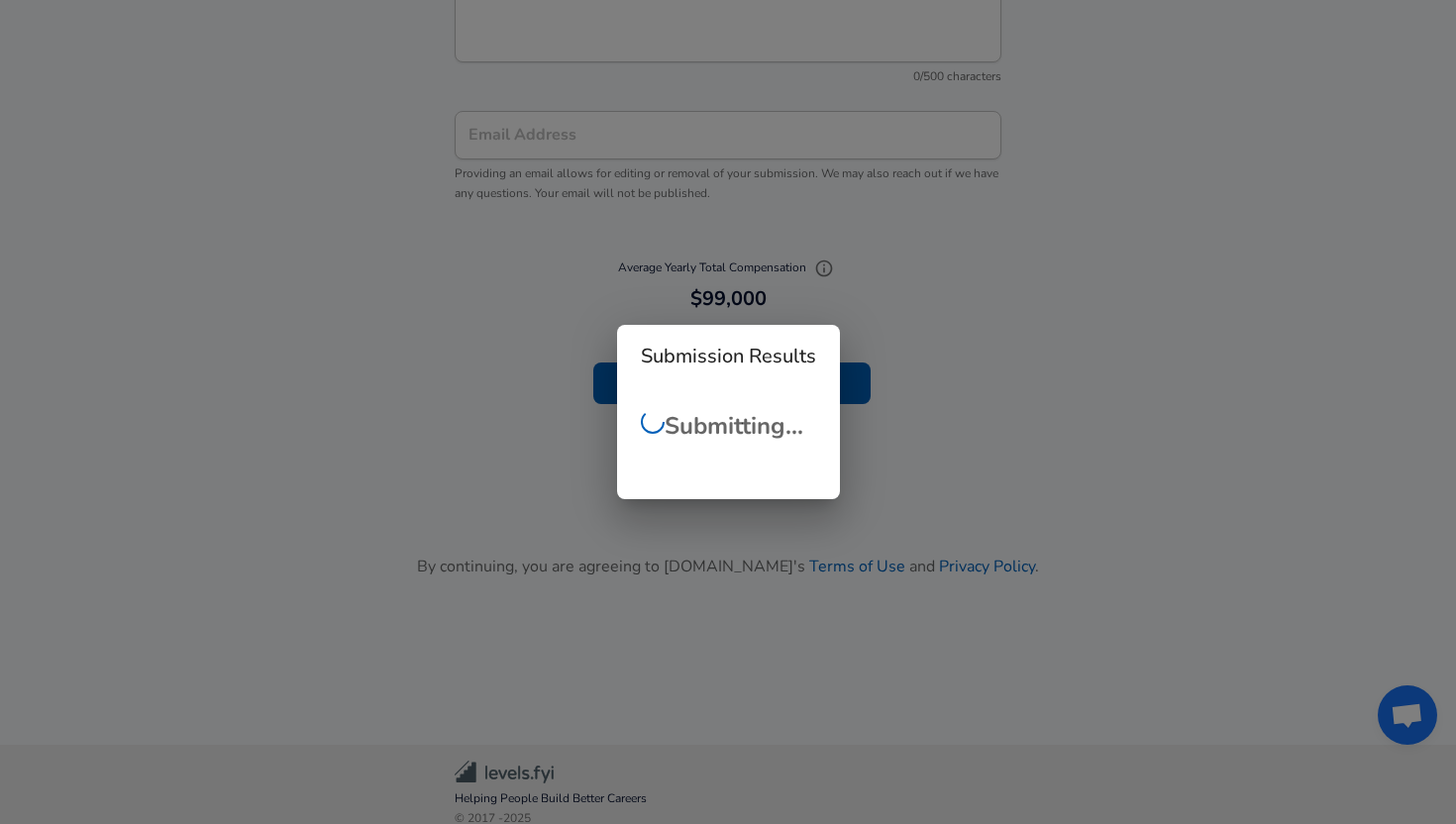 checkbox on "false" 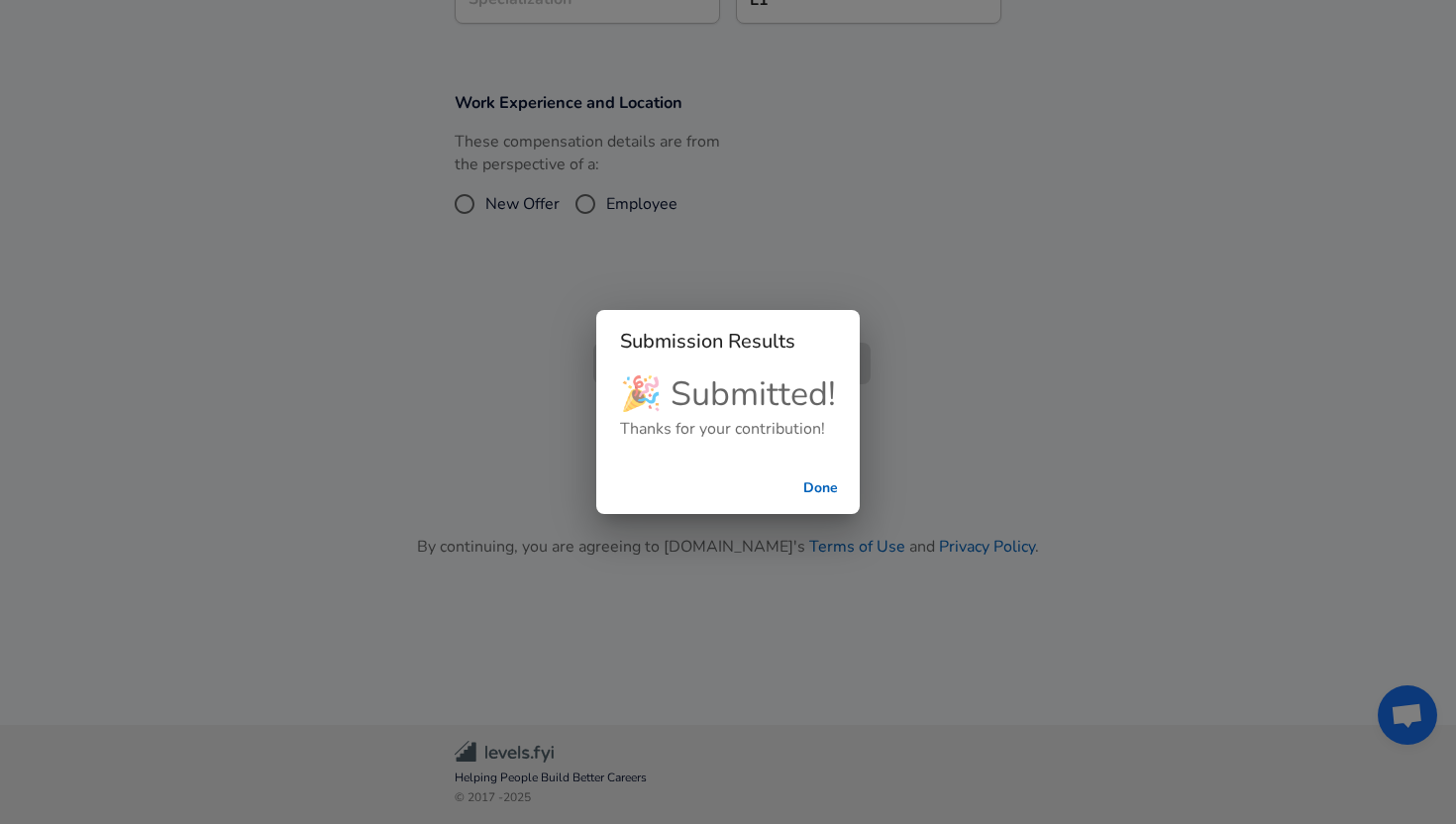 scroll, scrollTop: 686, scrollLeft: 0, axis: vertical 